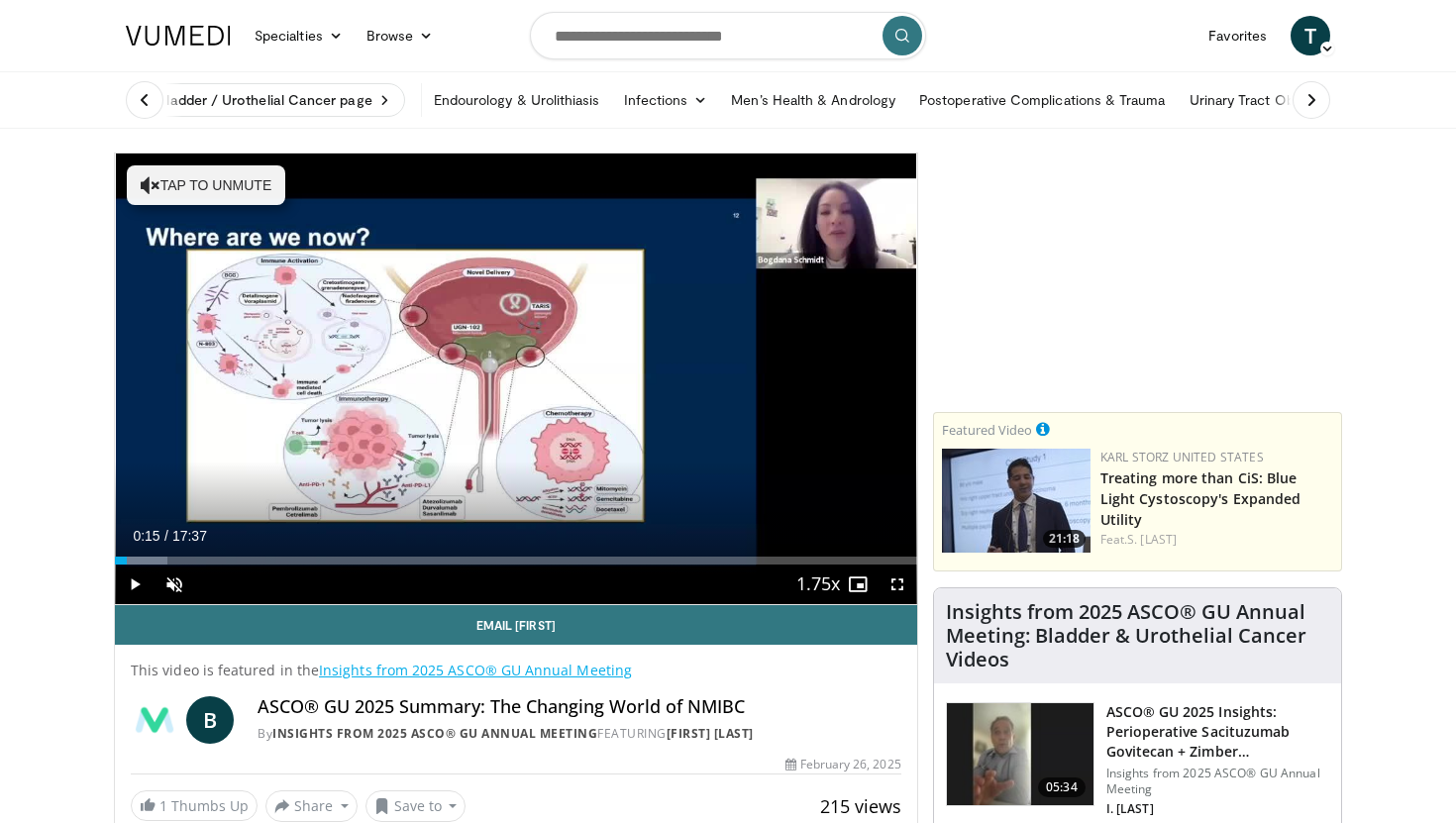 scroll, scrollTop: 0, scrollLeft: 0, axis: both 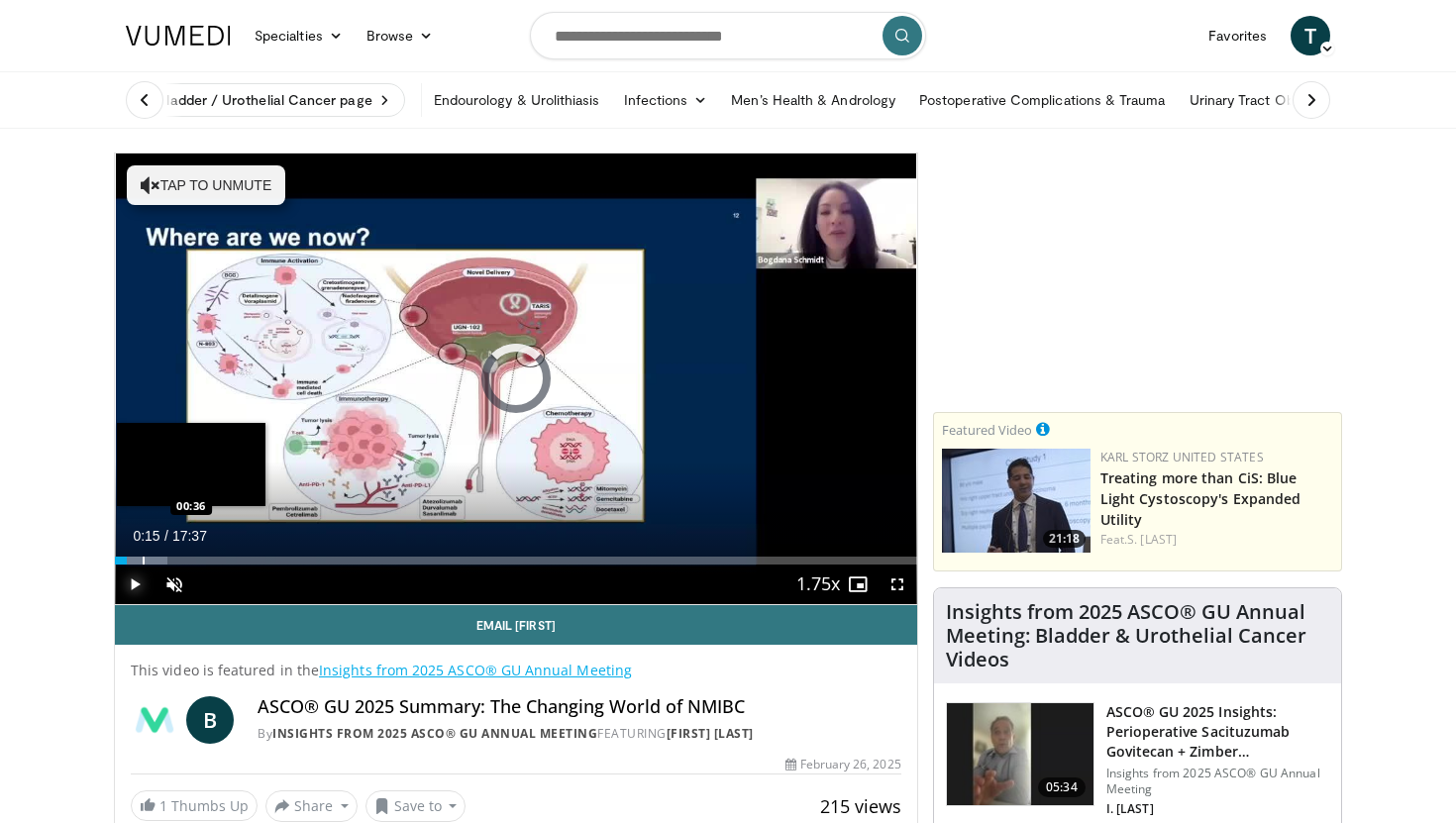 click on "Loaded :  6.57% 00:15 00:36" at bounding box center [516, 555] 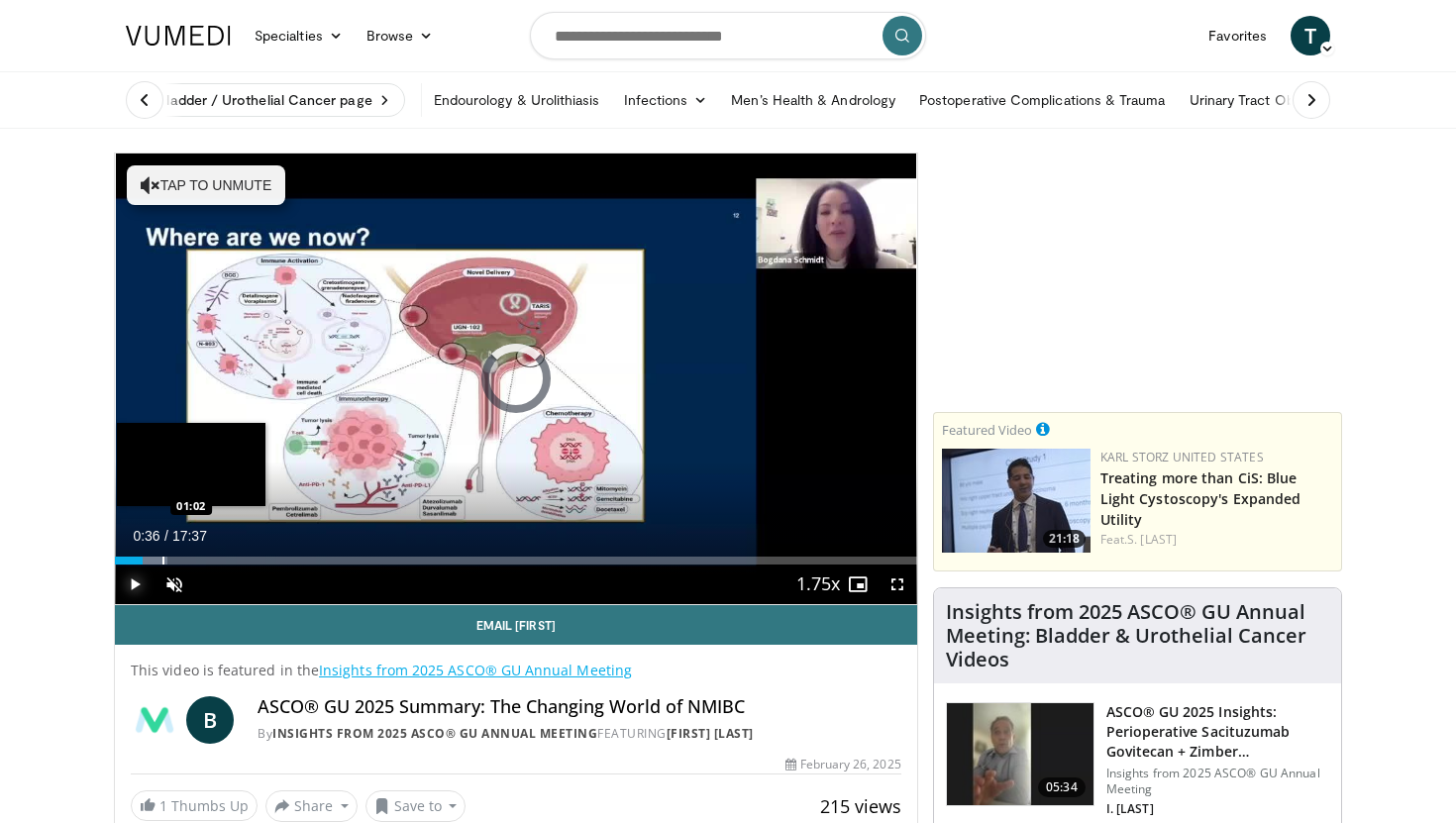 click at bounding box center (163, 561) 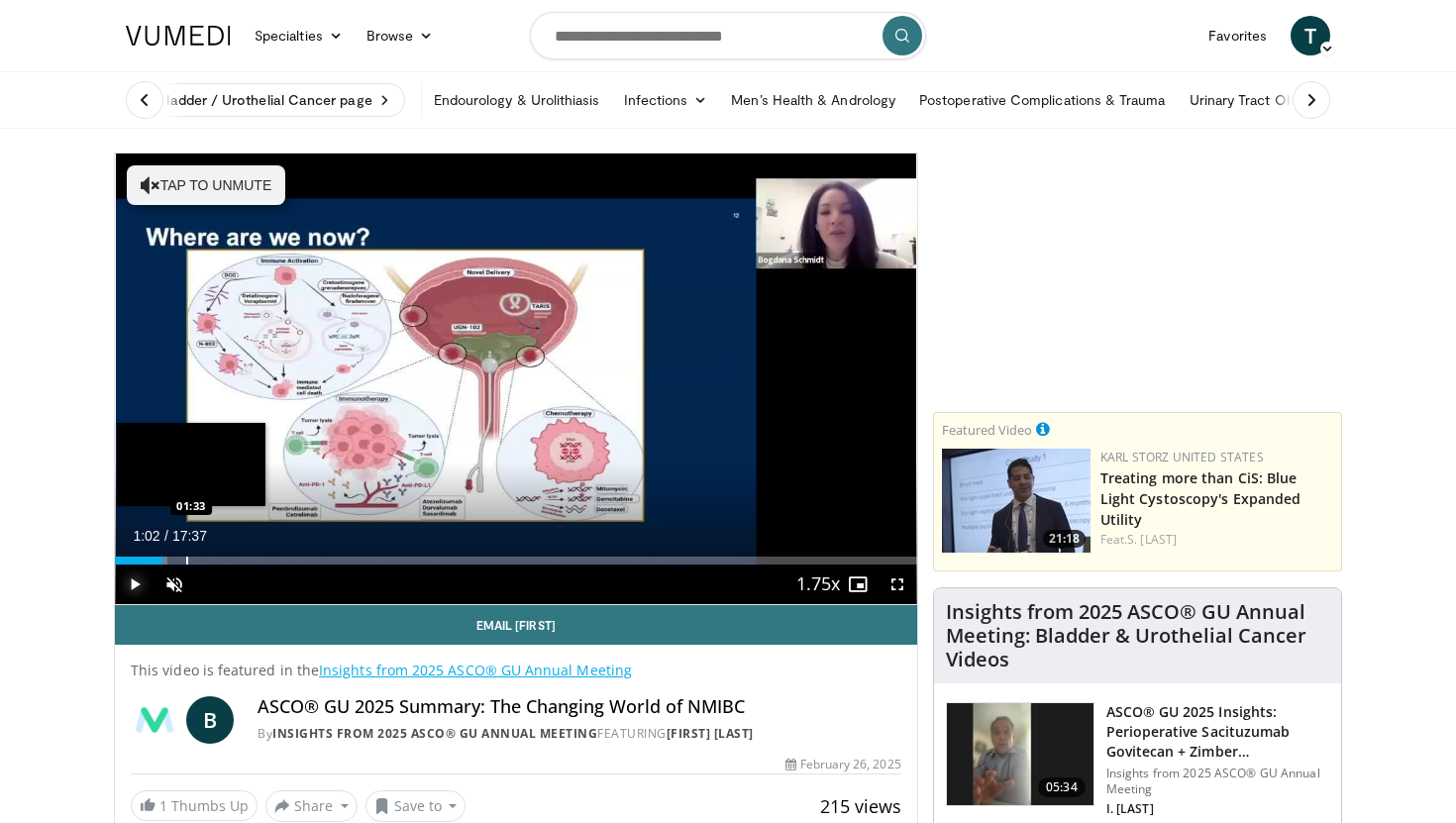 click at bounding box center [187, 561] 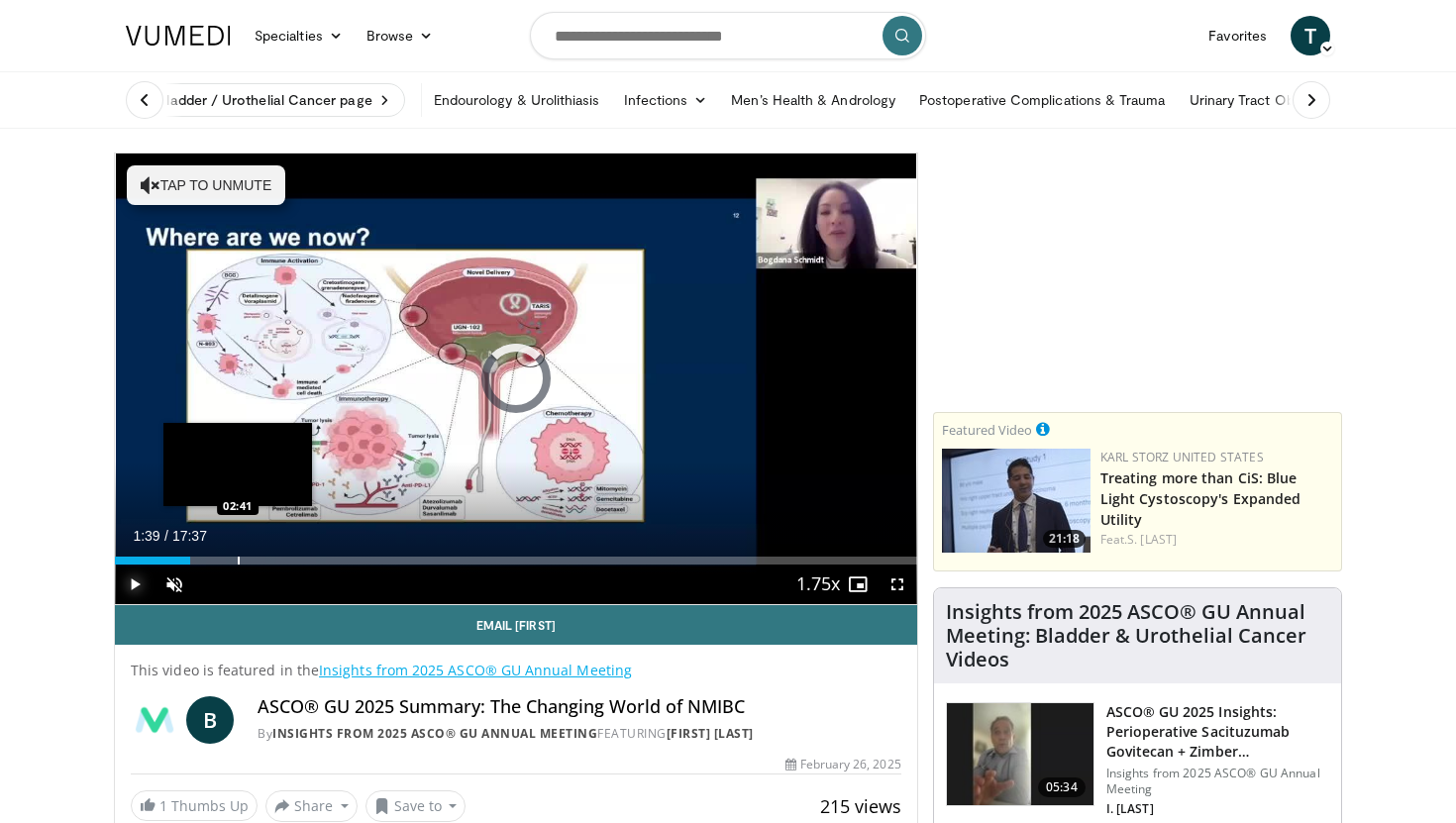 click at bounding box center [239, 561] 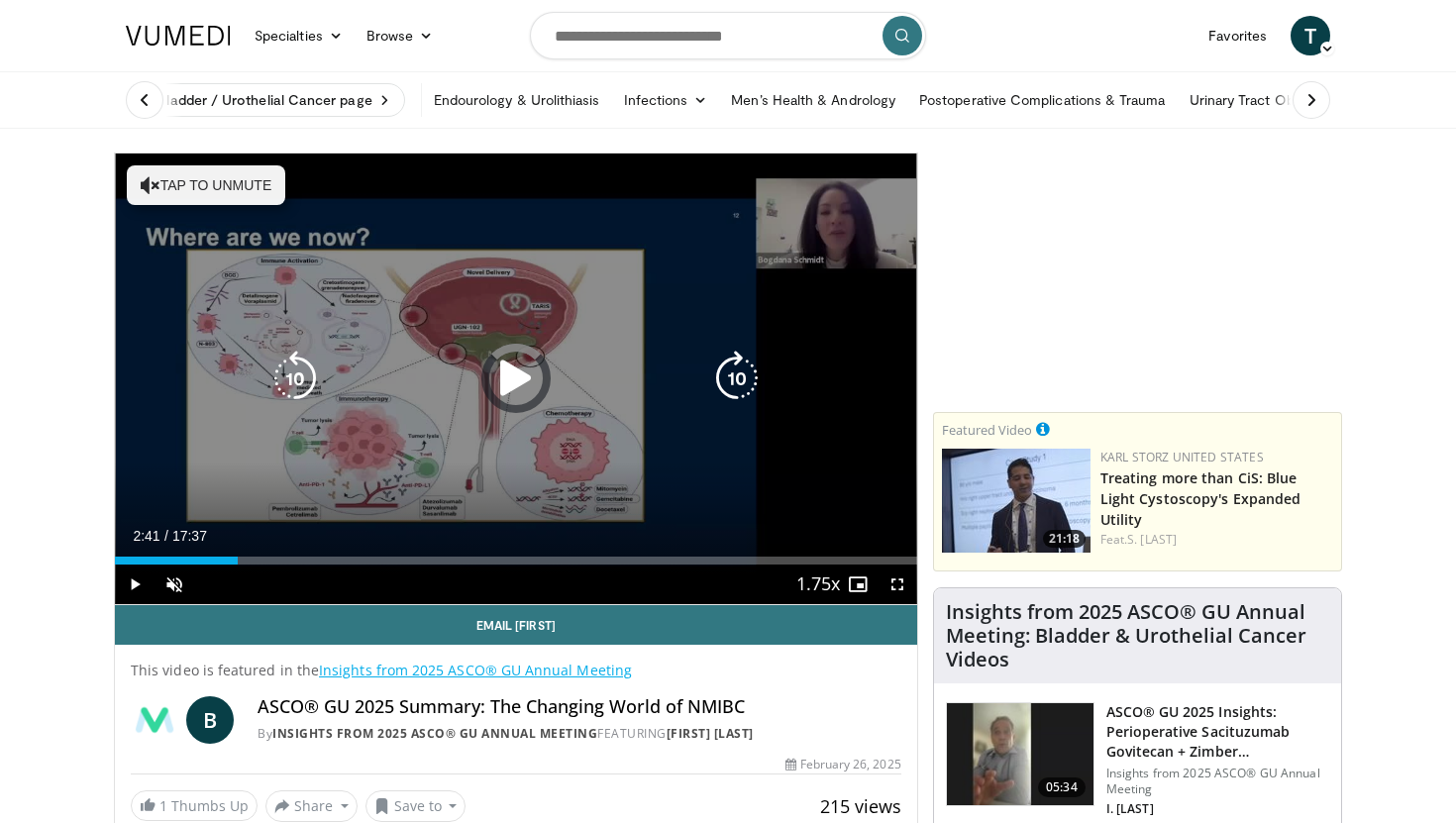 click on "10 seconds
Tap to unmute" at bounding box center (516, 378) 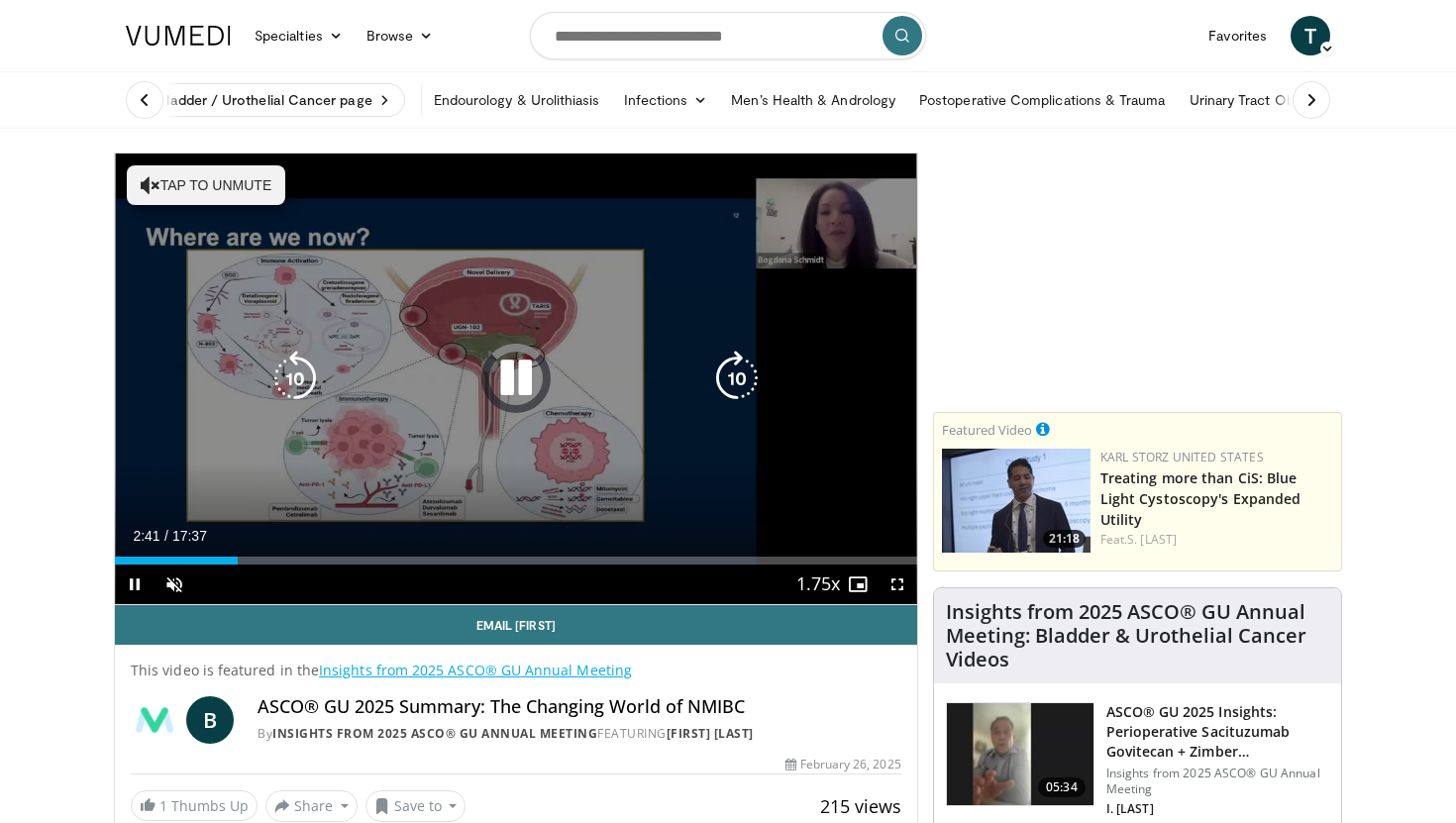 click at bounding box center [516, 378] 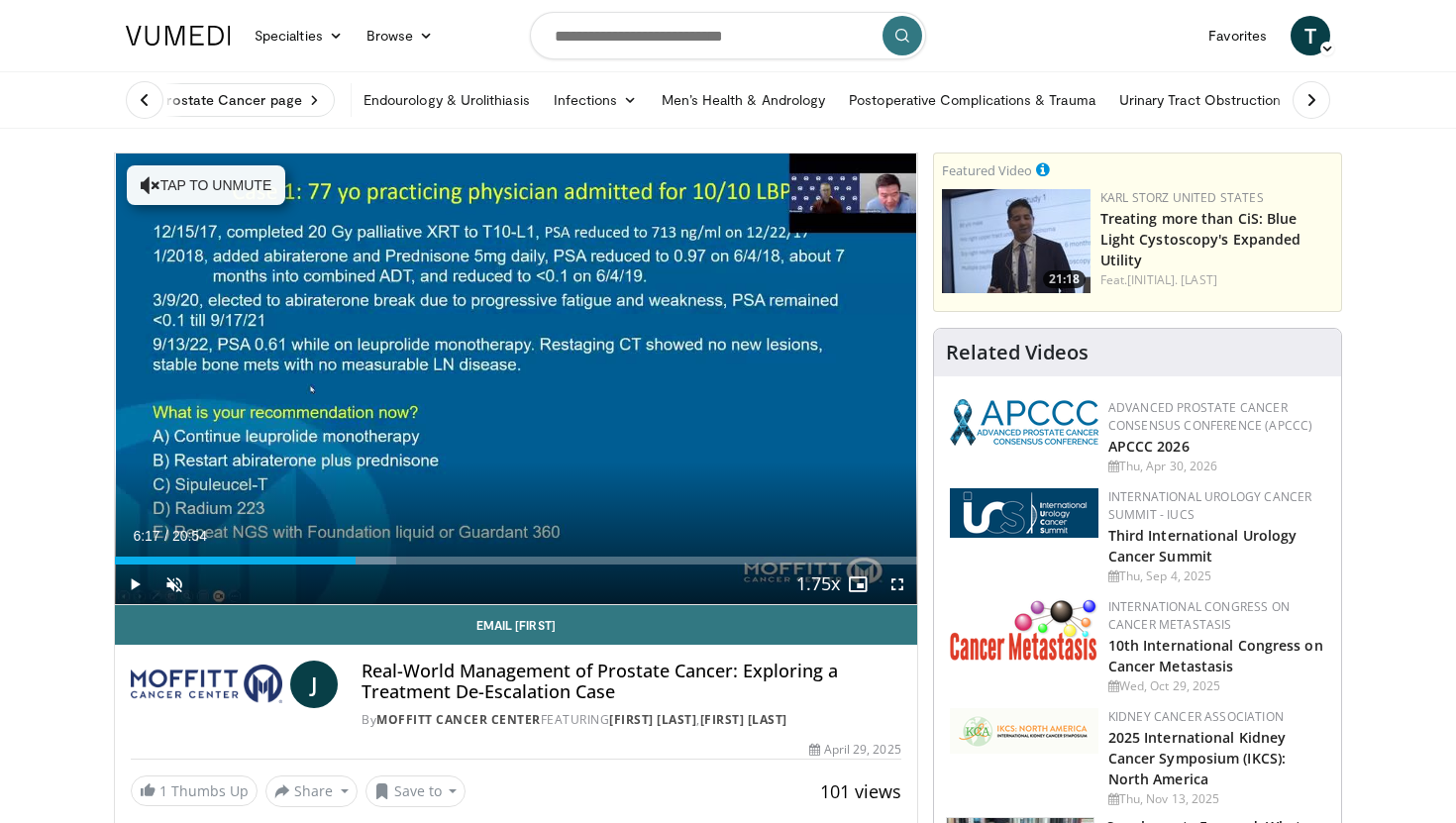 scroll, scrollTop: 0, scrollLeft: 0, axis: both 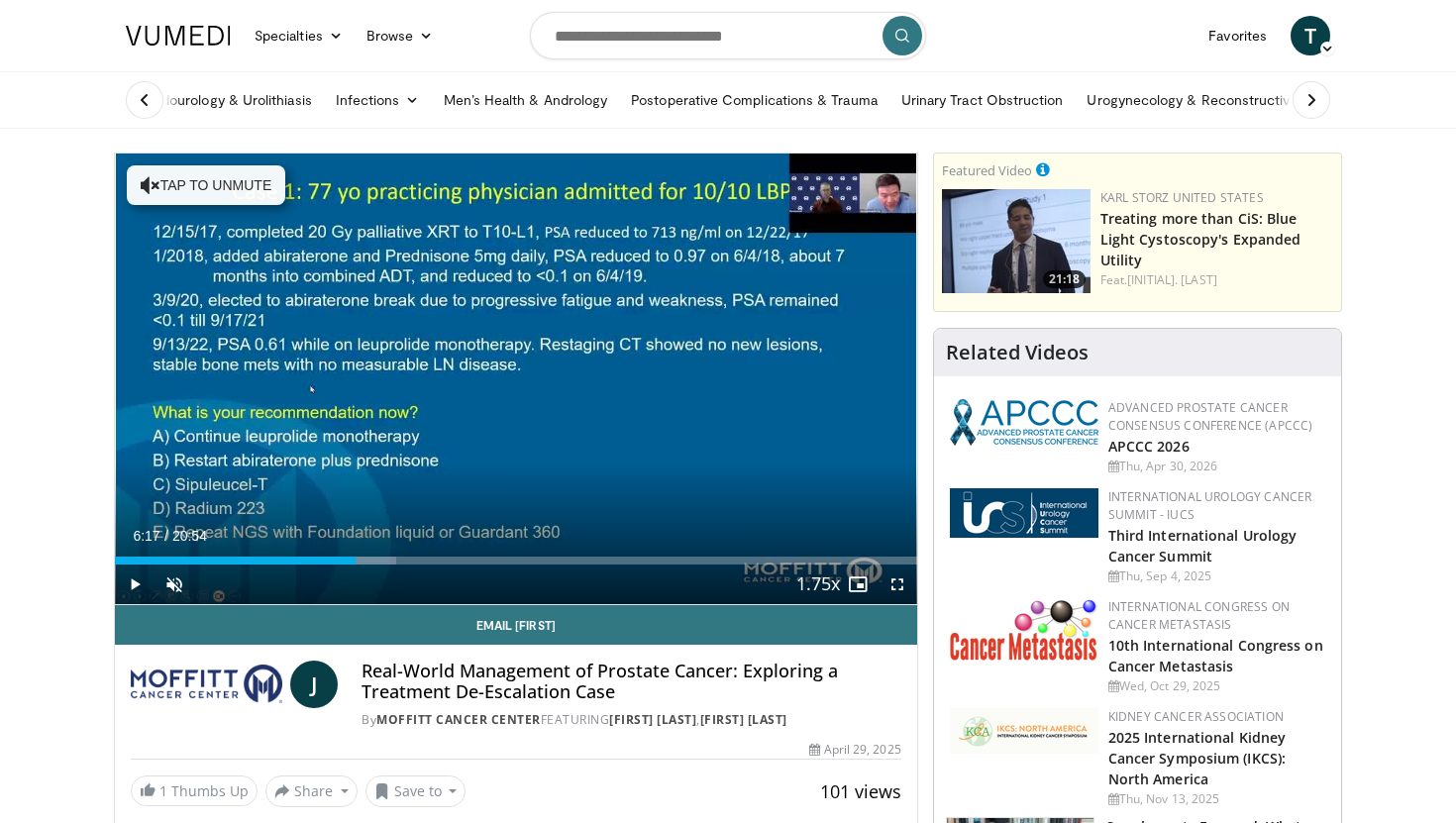 click at bounding box center [1311, 100] 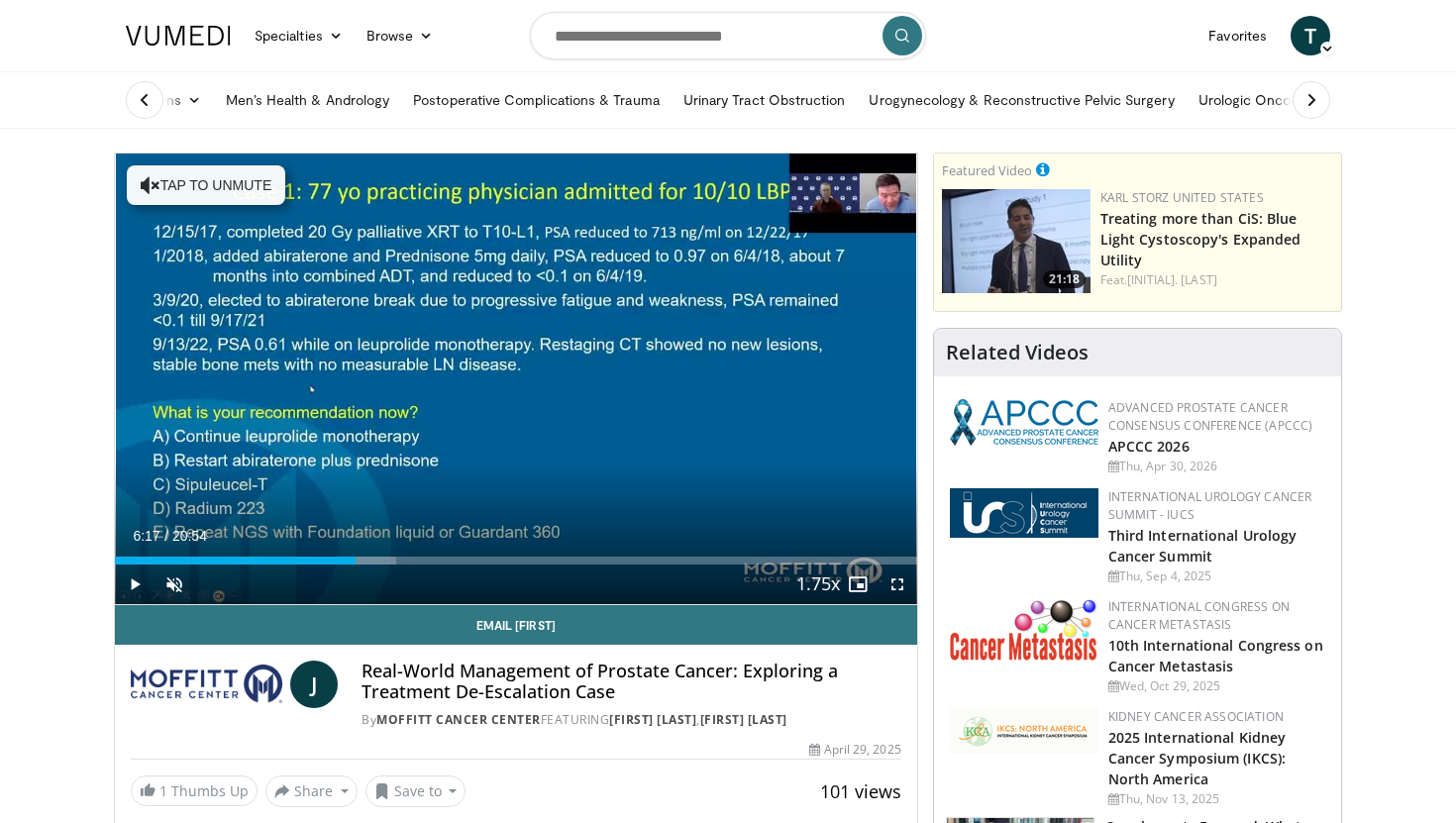 click at bounding box center [1311, 100] 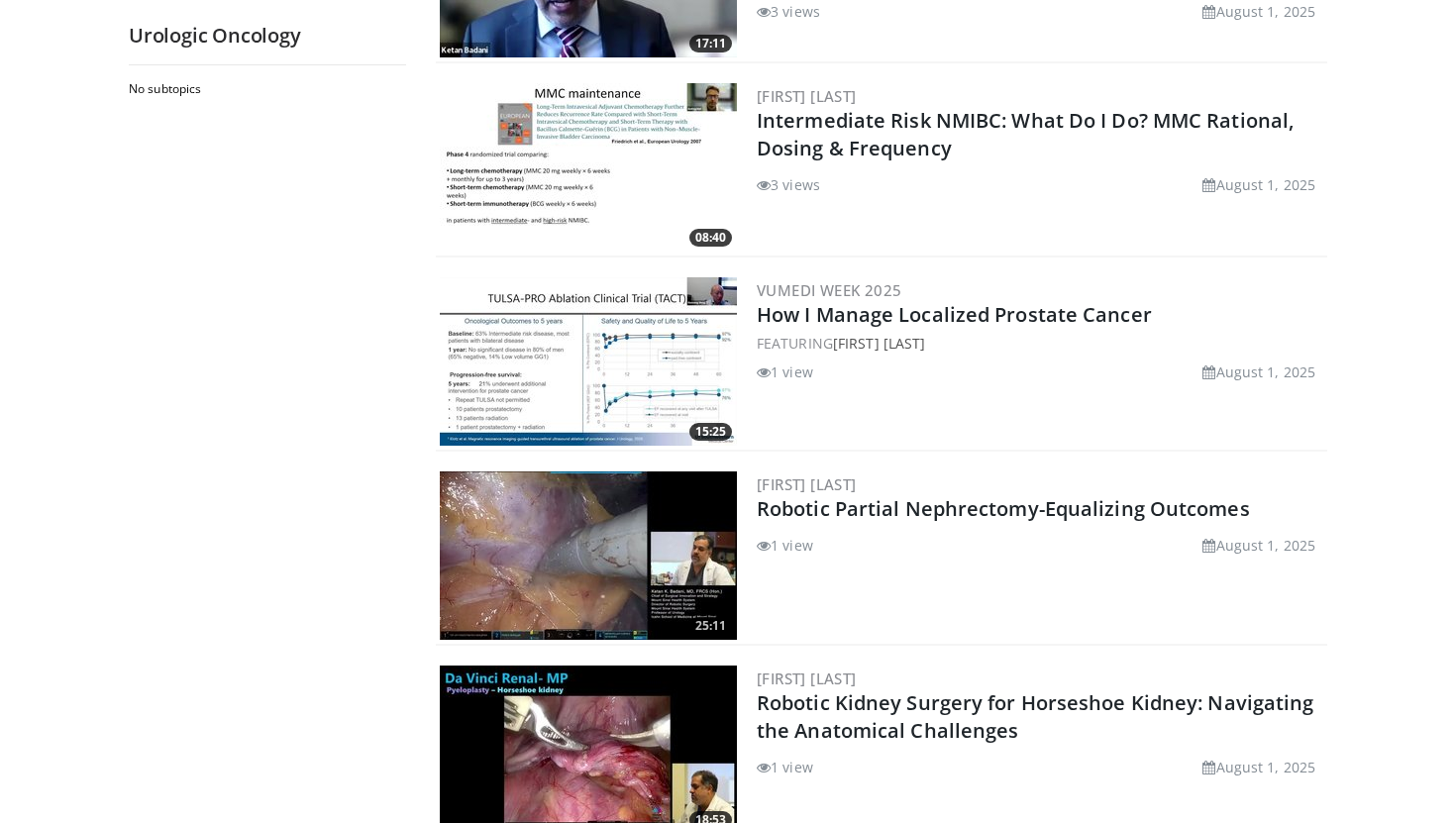 scroll, scrollTop: 0, scrollLeft: 0, axis: both 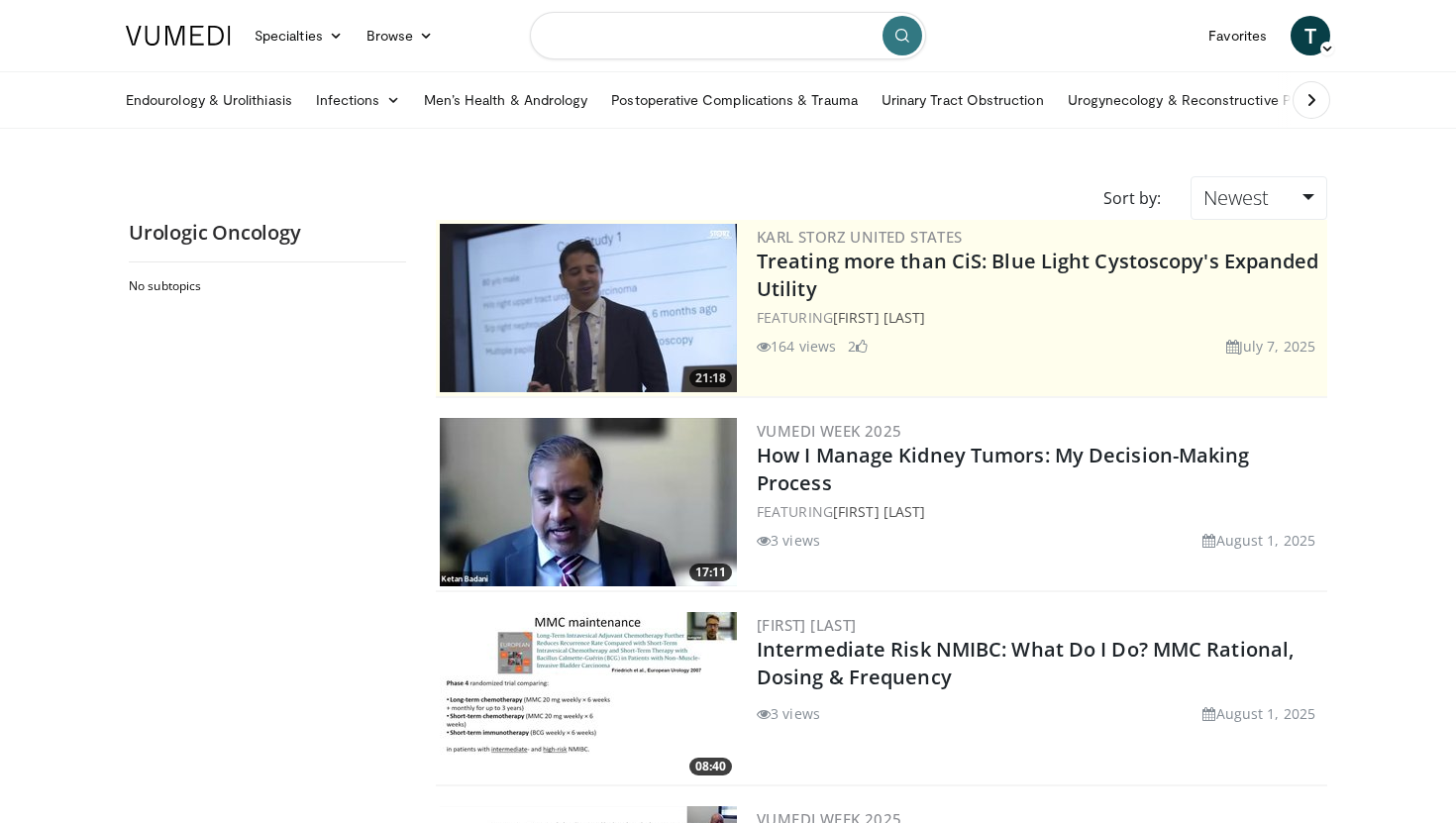 click at bounding box center (728, 36) 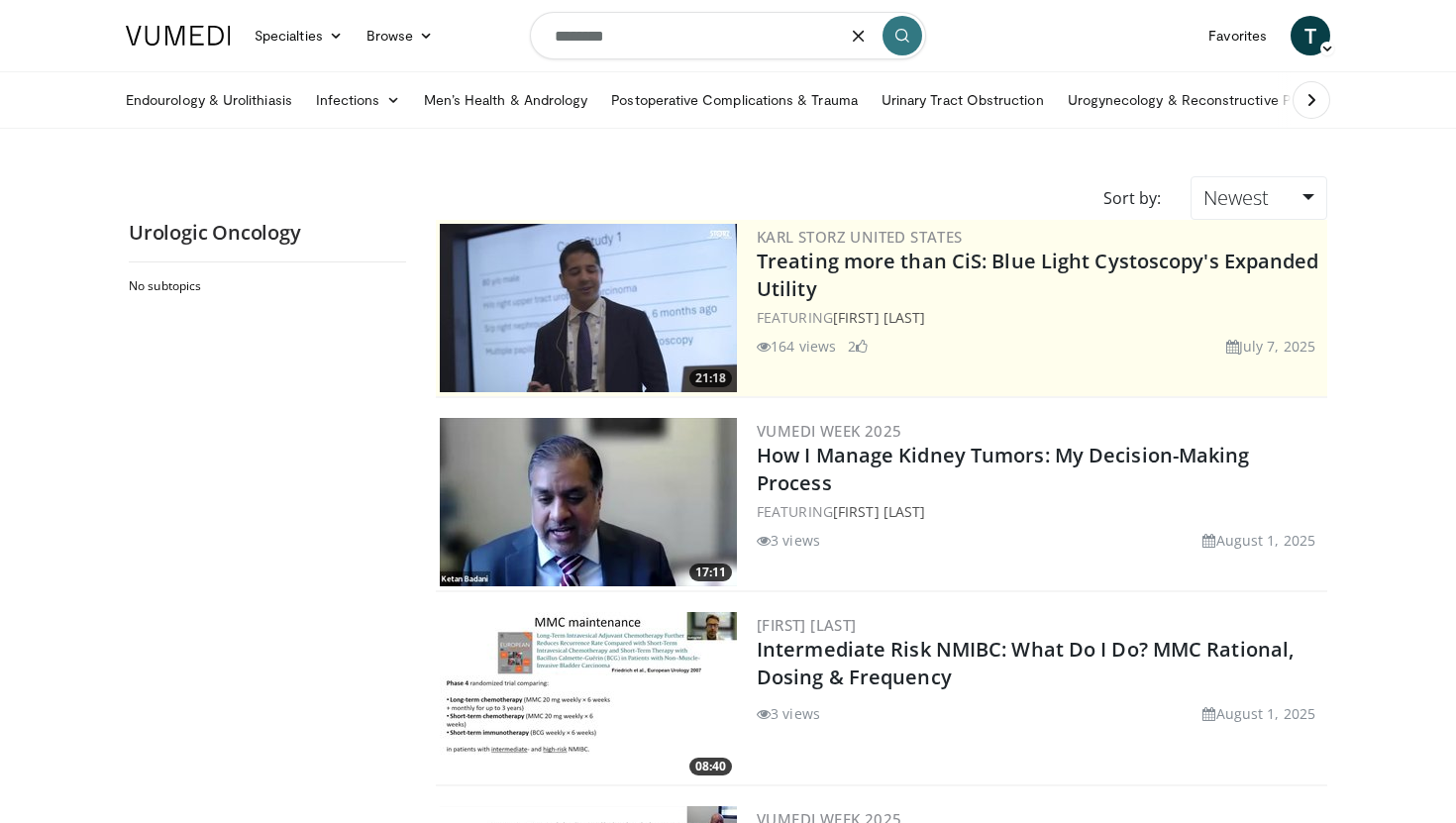 type on "********" 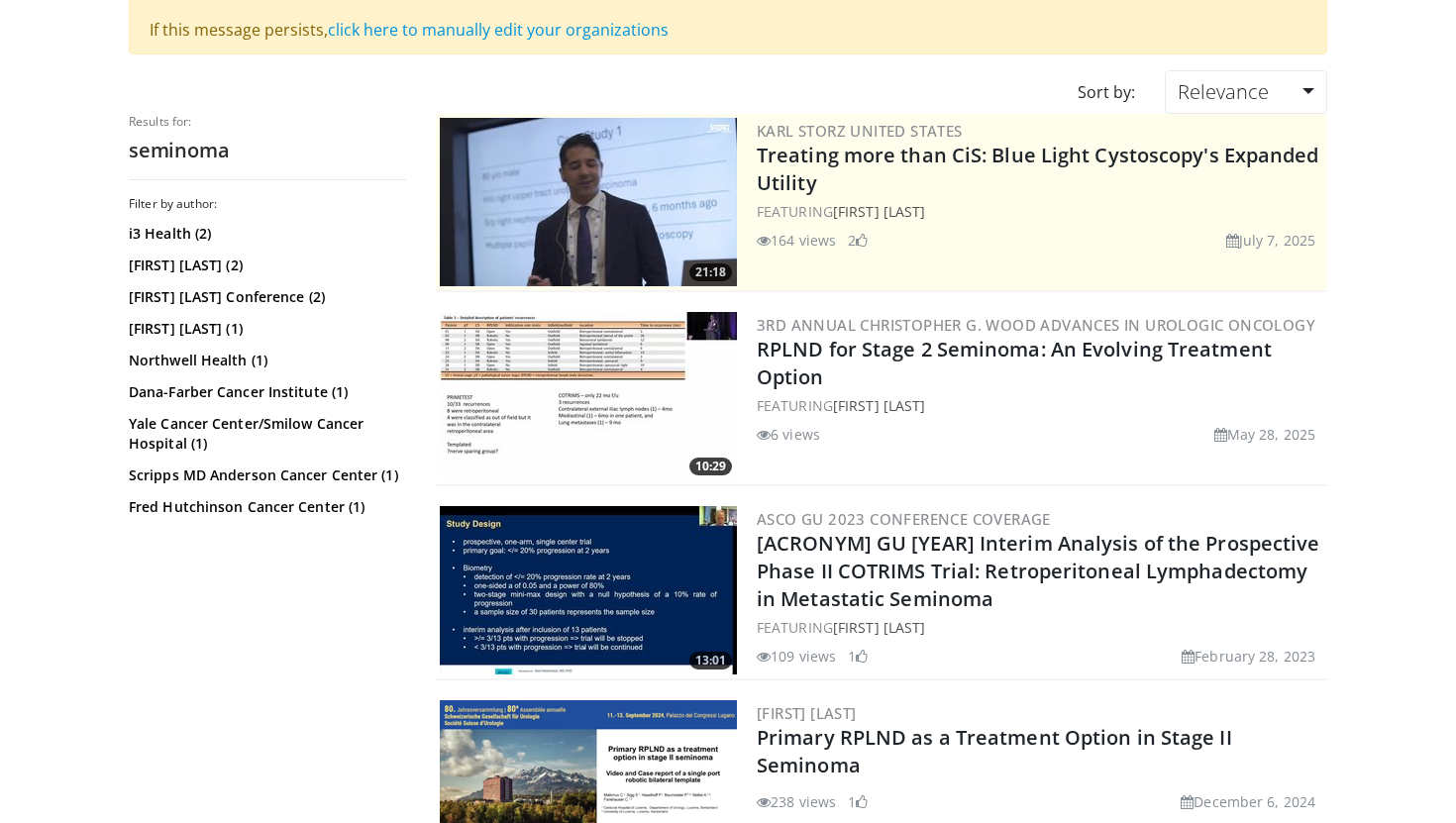 scroll, scrollTop: 244, scrollLeft: 0, axis: vertical 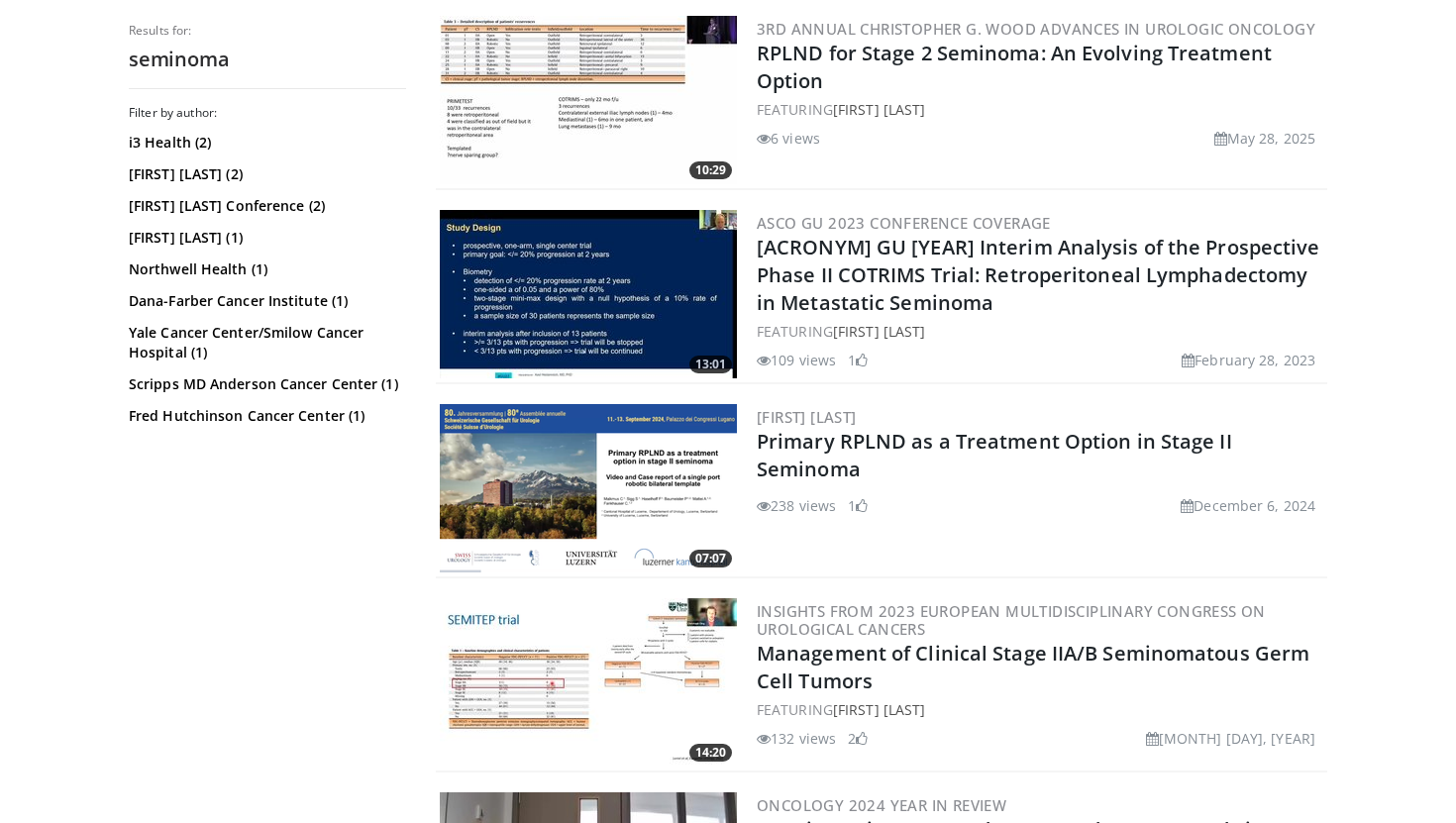 click at bounding box center [588, 488] 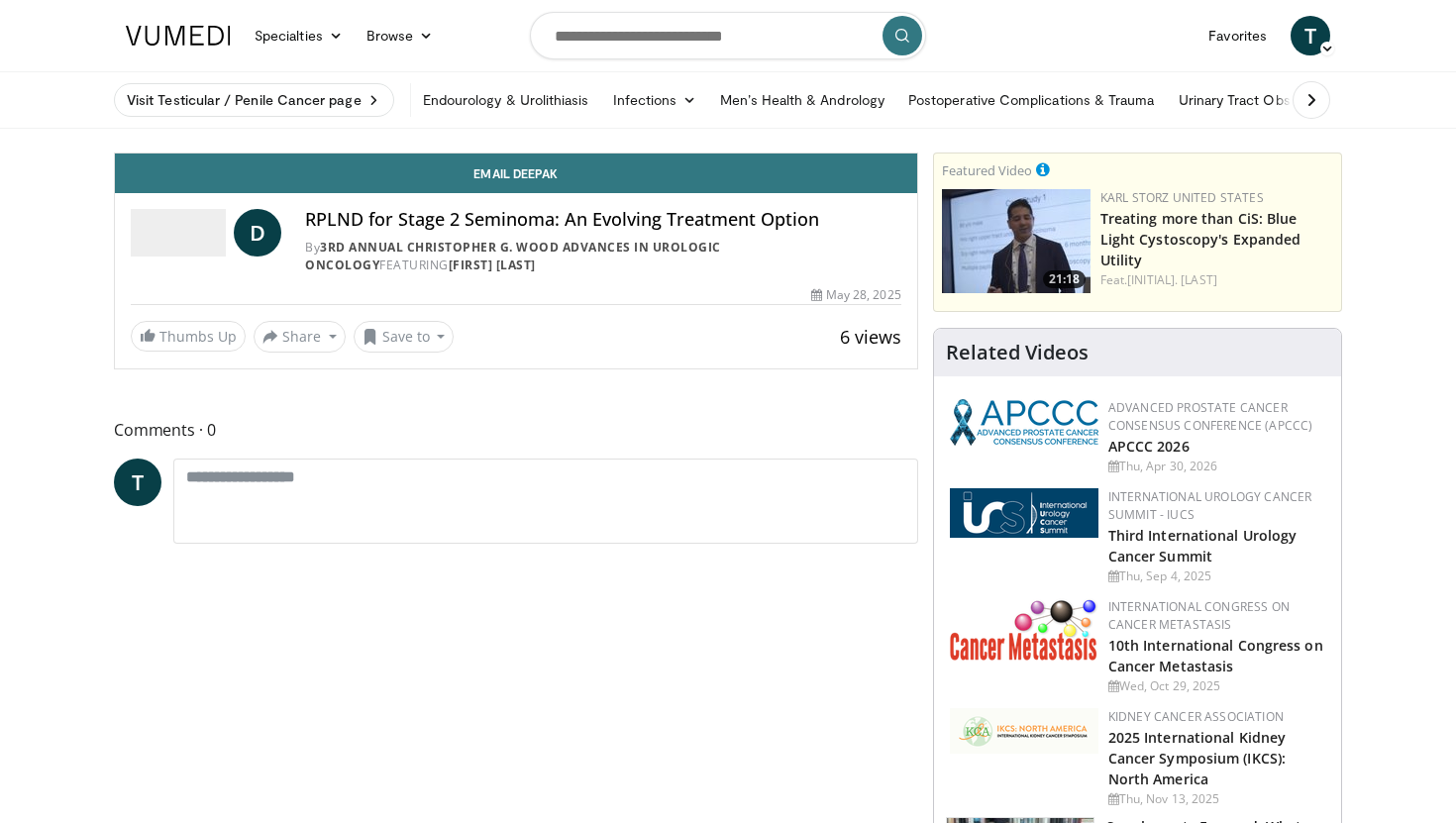 scroll, scrollTop: 0, scrollLeft: 0, axis: both 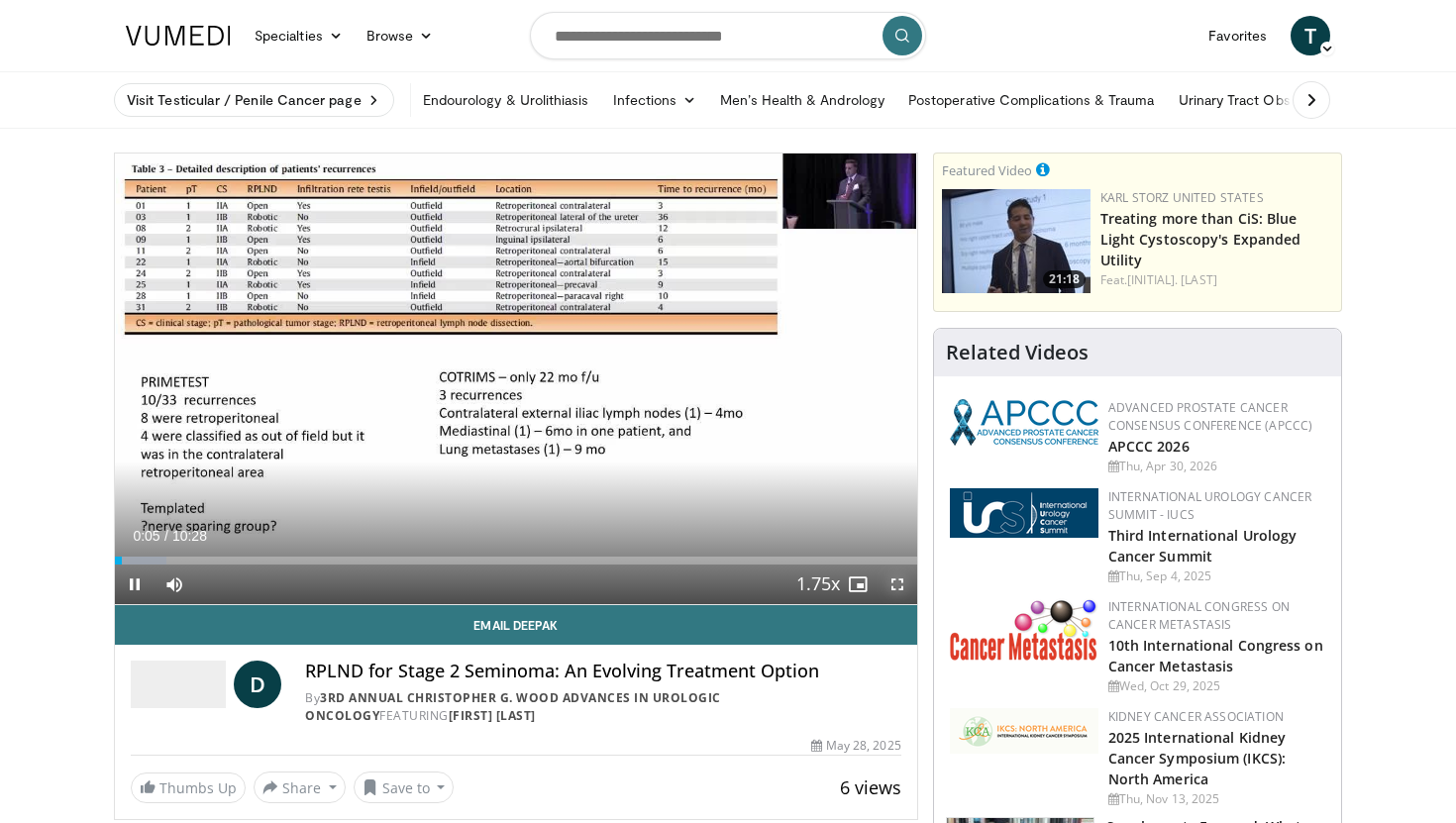 click at bounding box center (897, 584) 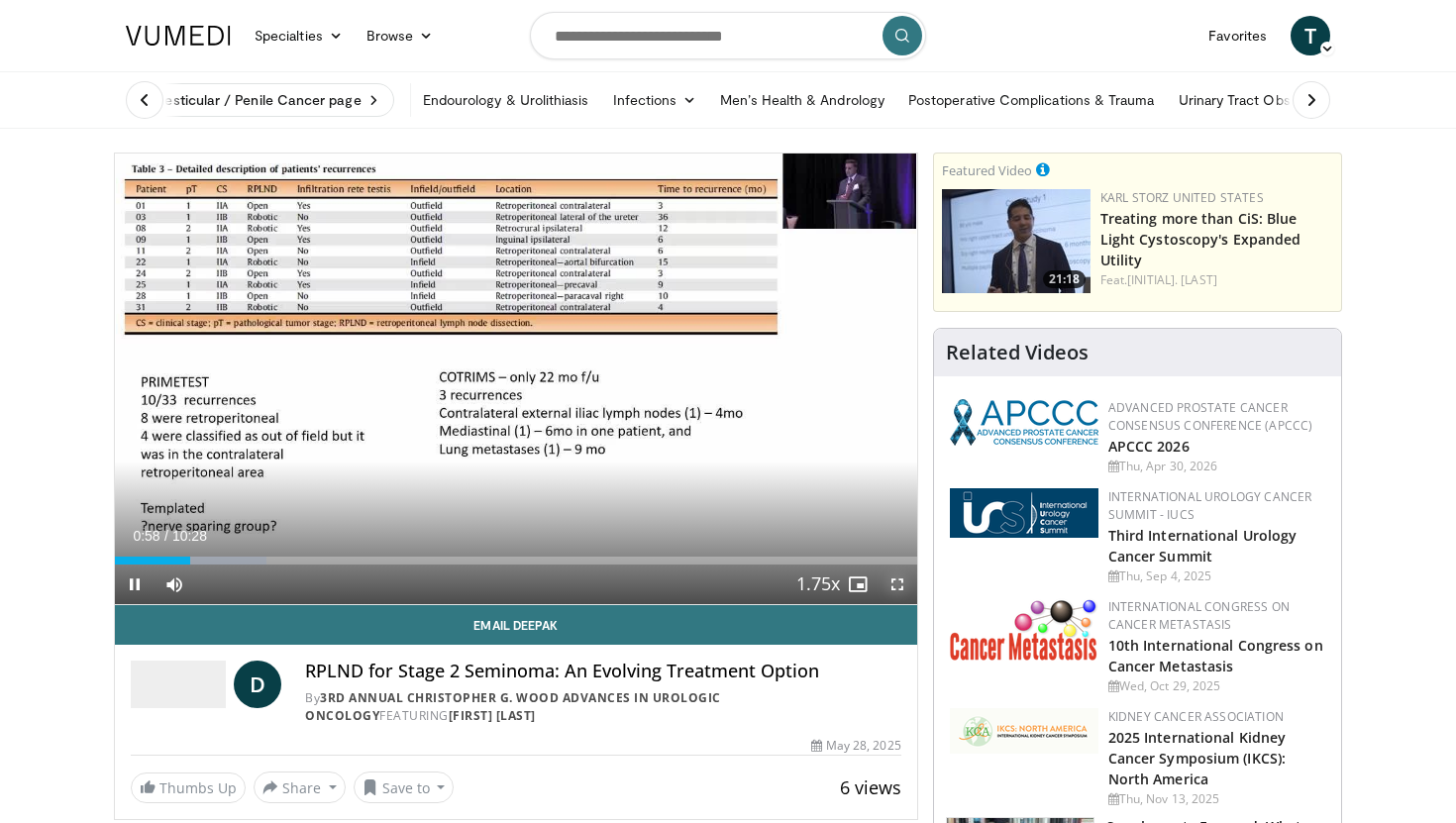 click at bounding box center (897, 584) 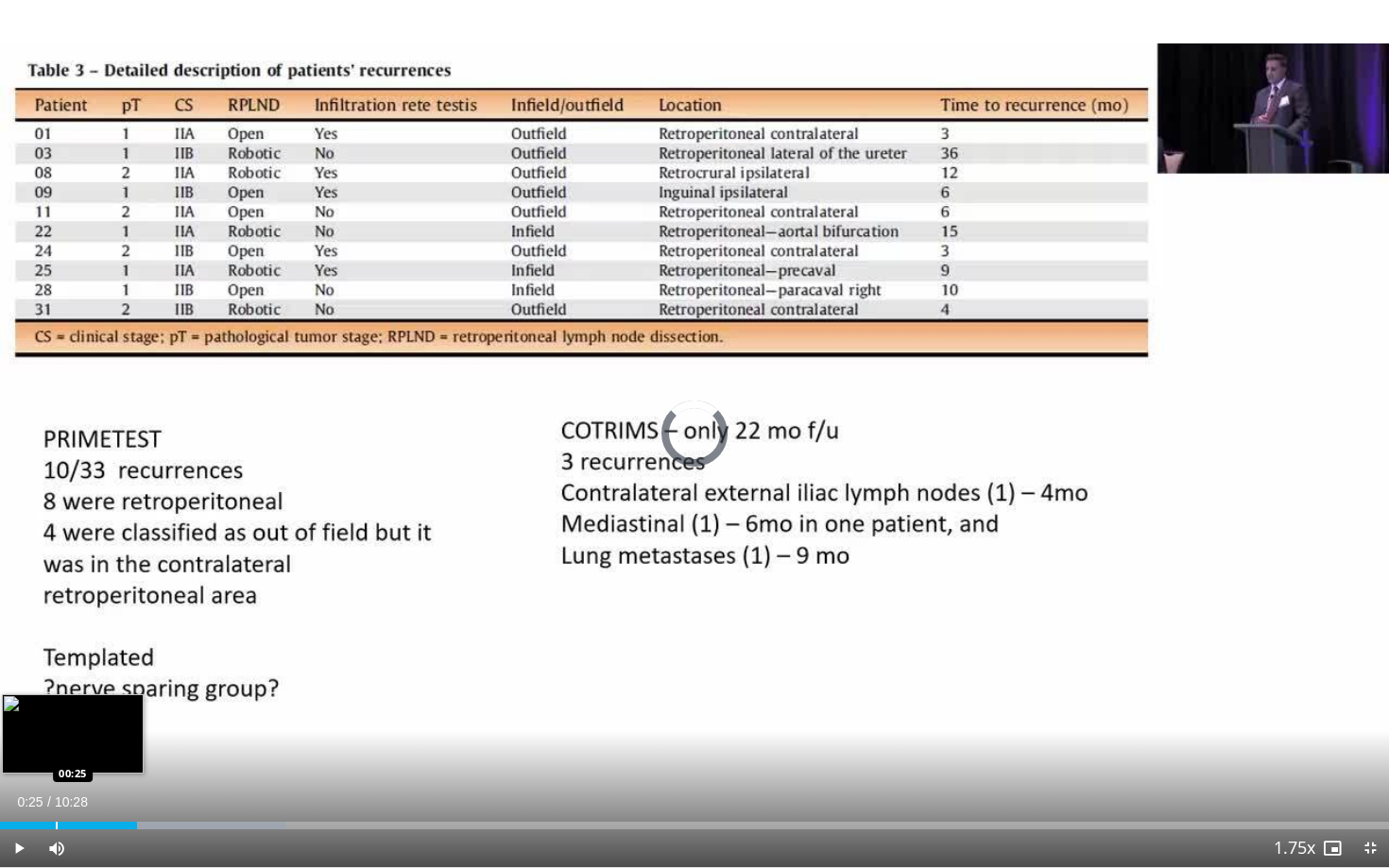 click at bounding box center (57, 825) 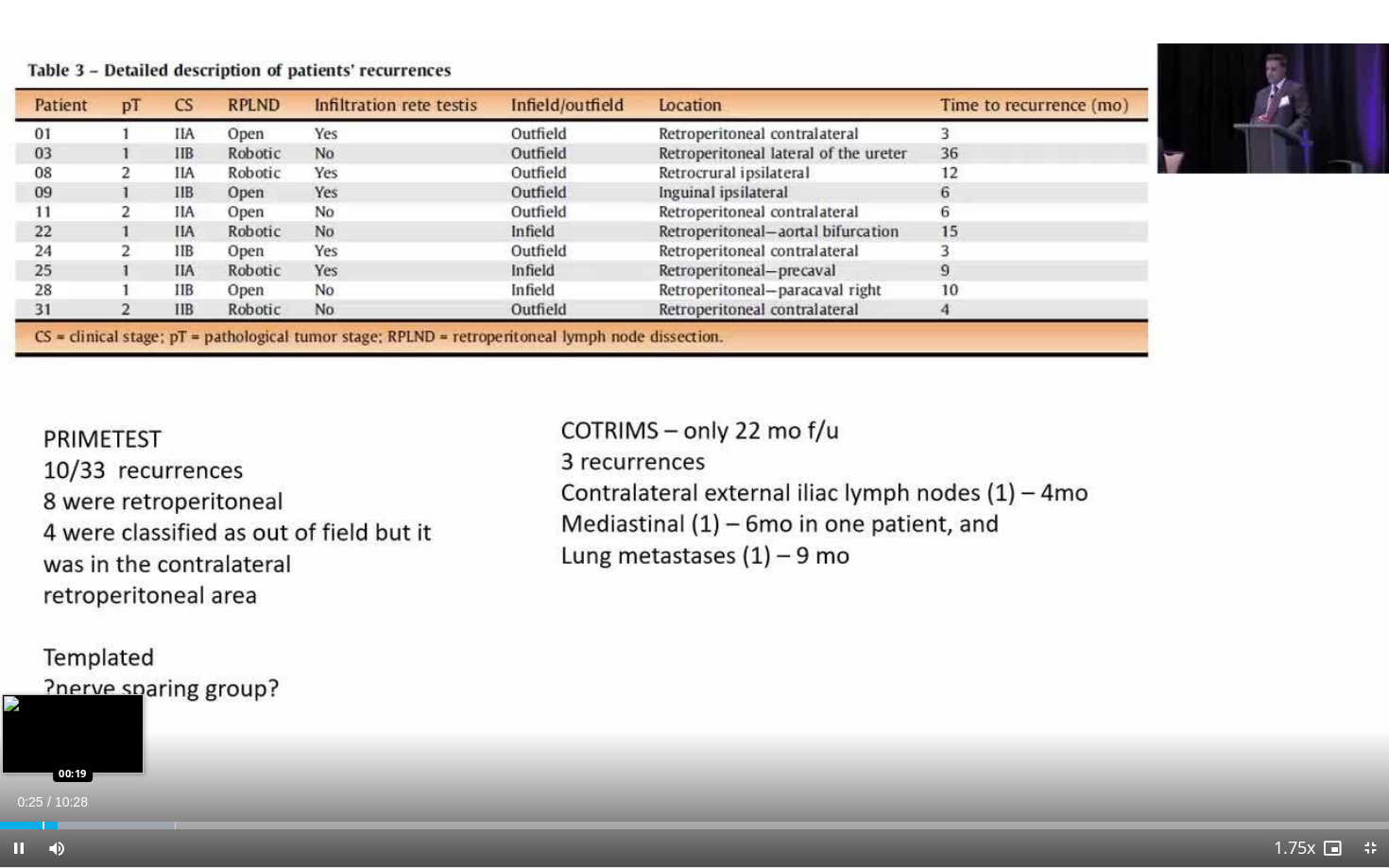 click at bounding box center (43, 825) 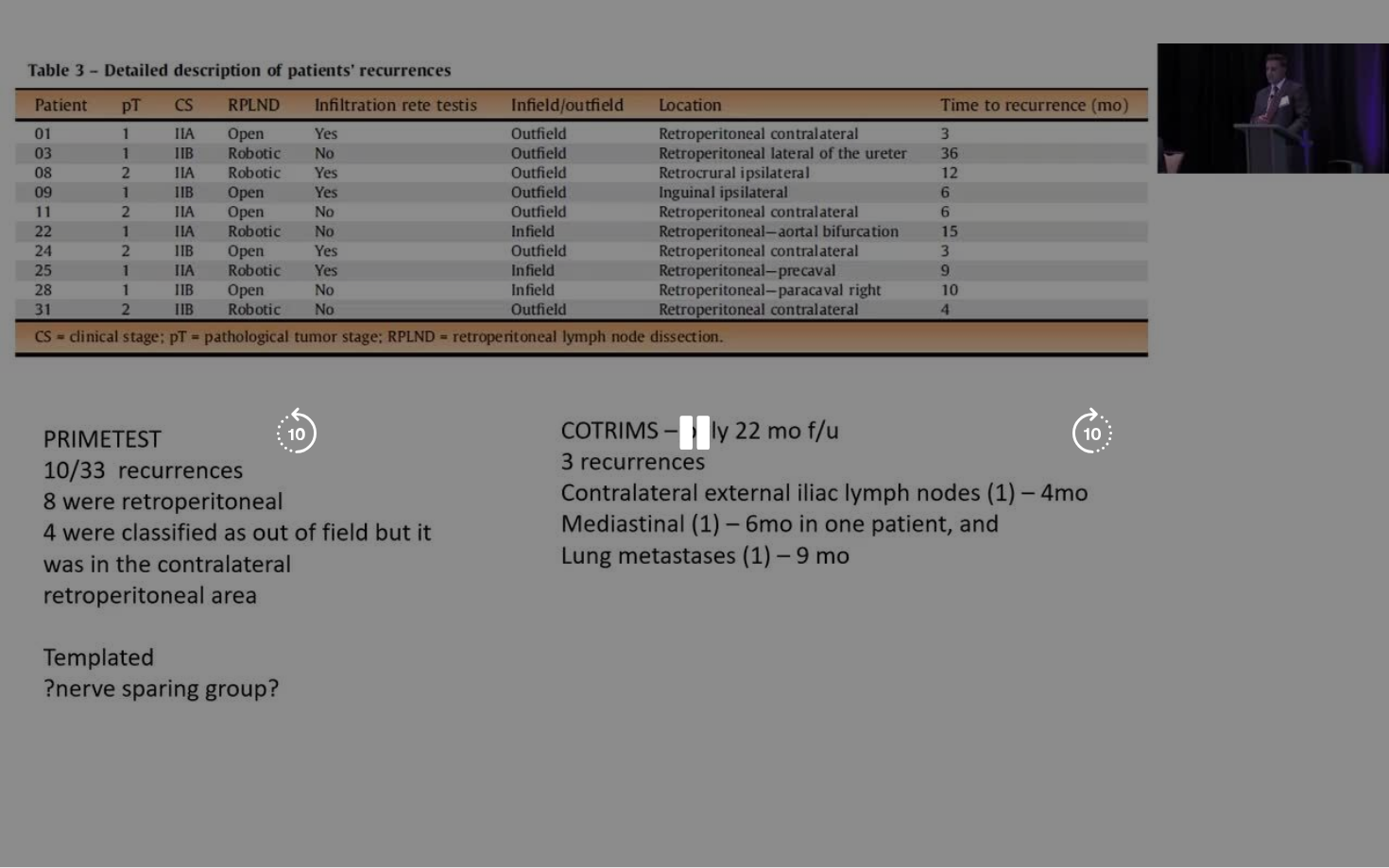 click on "10 seconds
Tap to unmute" at bounding box center (694, 434) 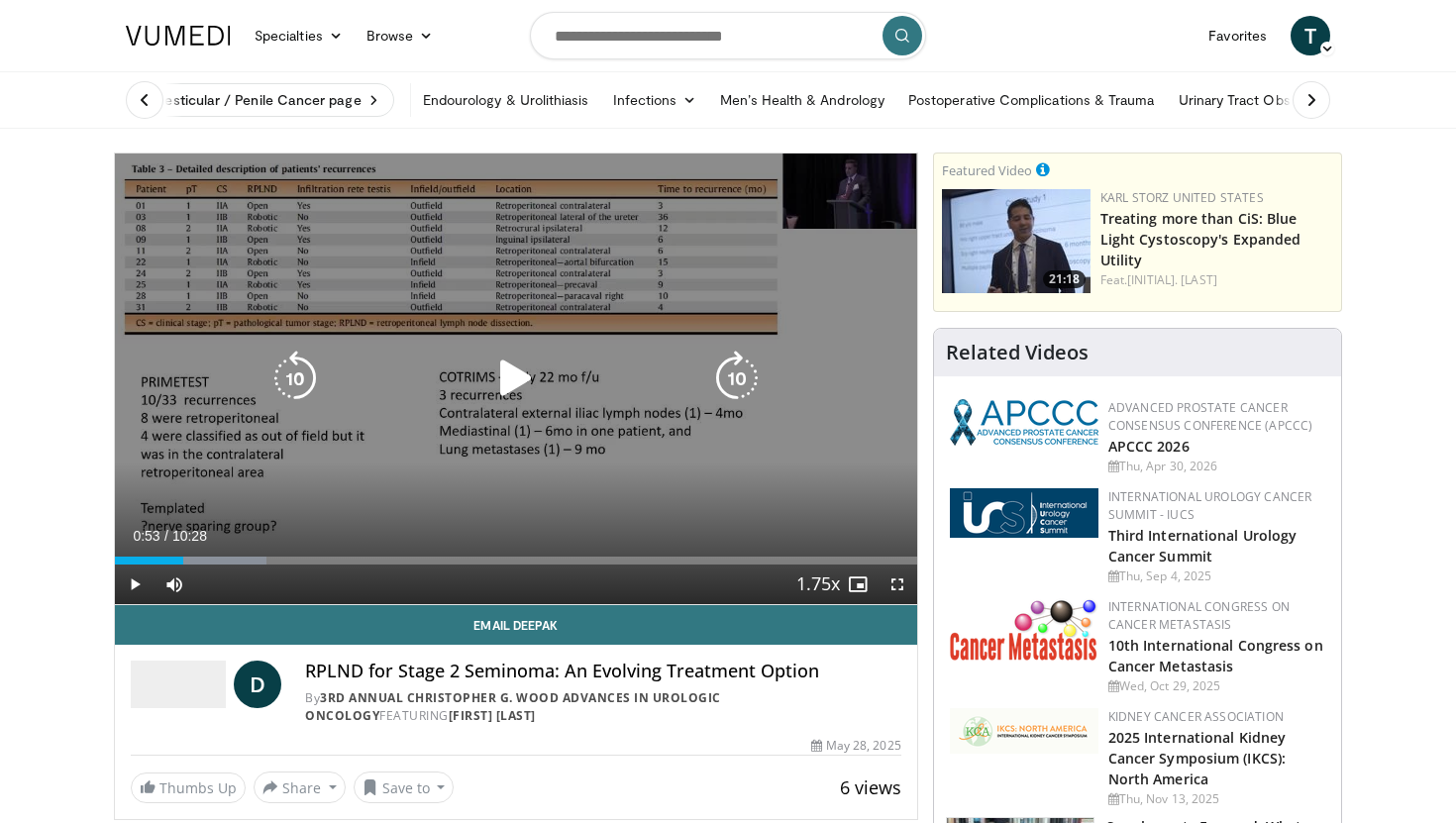 click at bounding box center (516, 378) 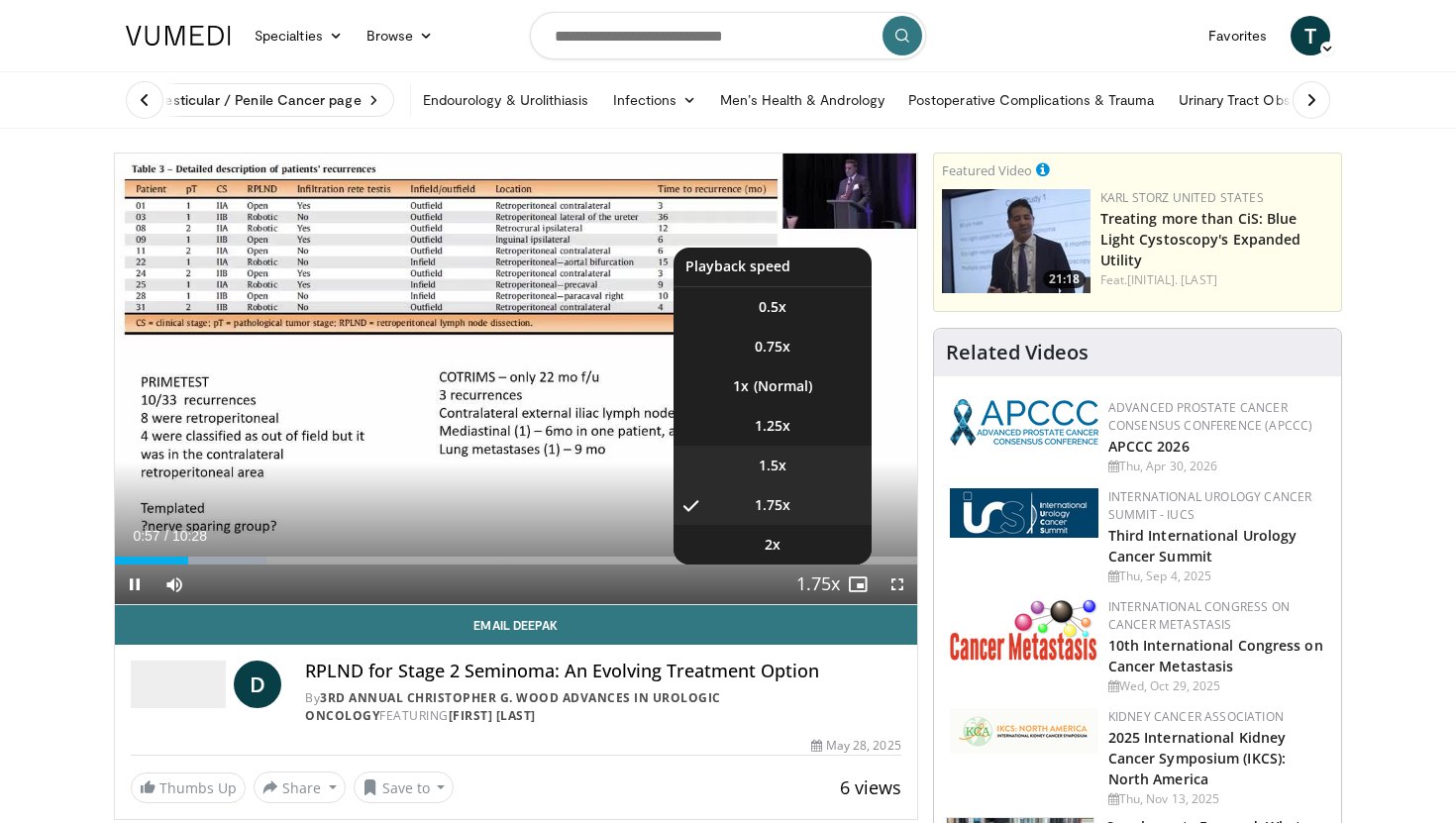 click on "1.5x" at bounding box center (773, 465) 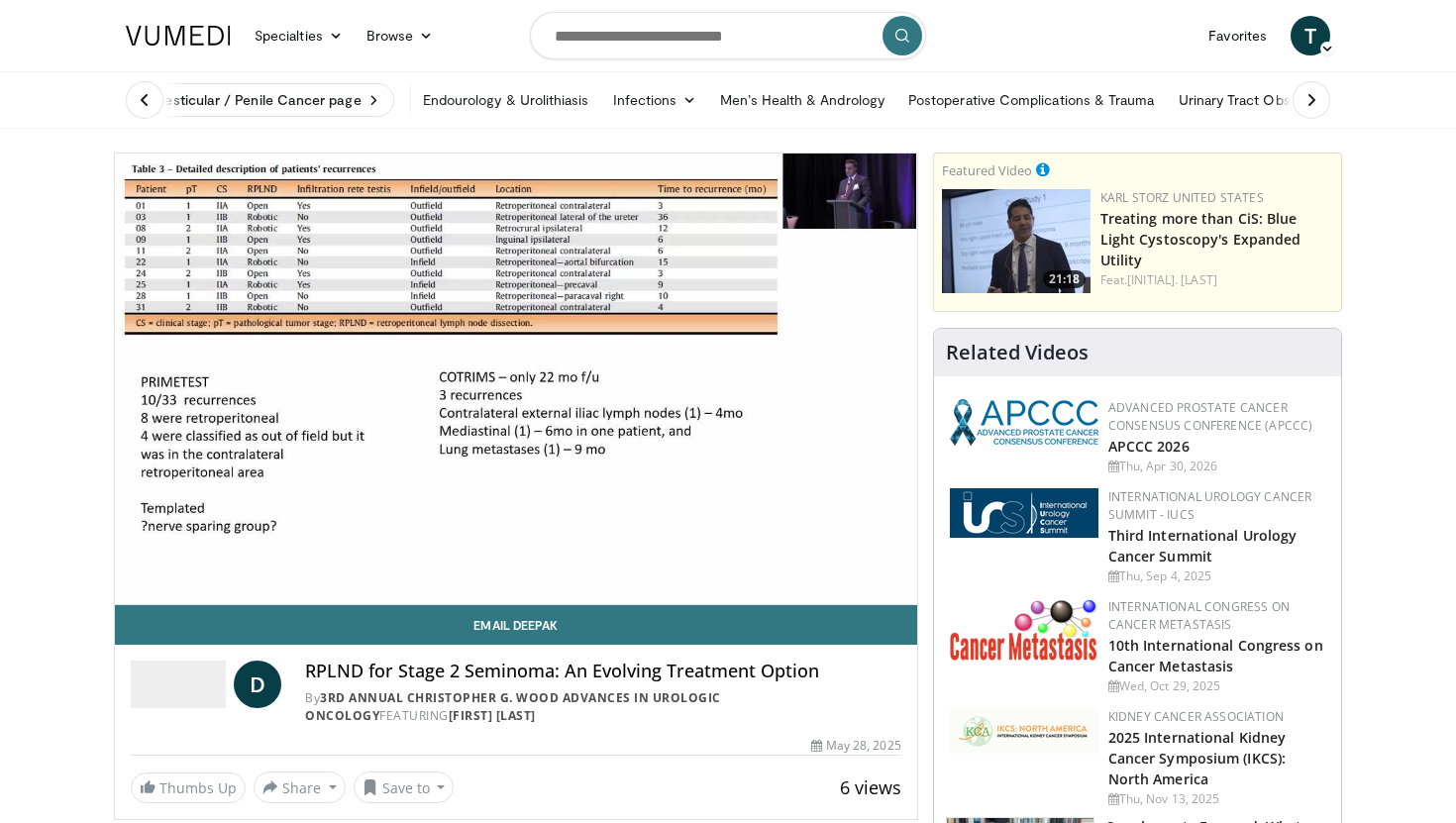 type 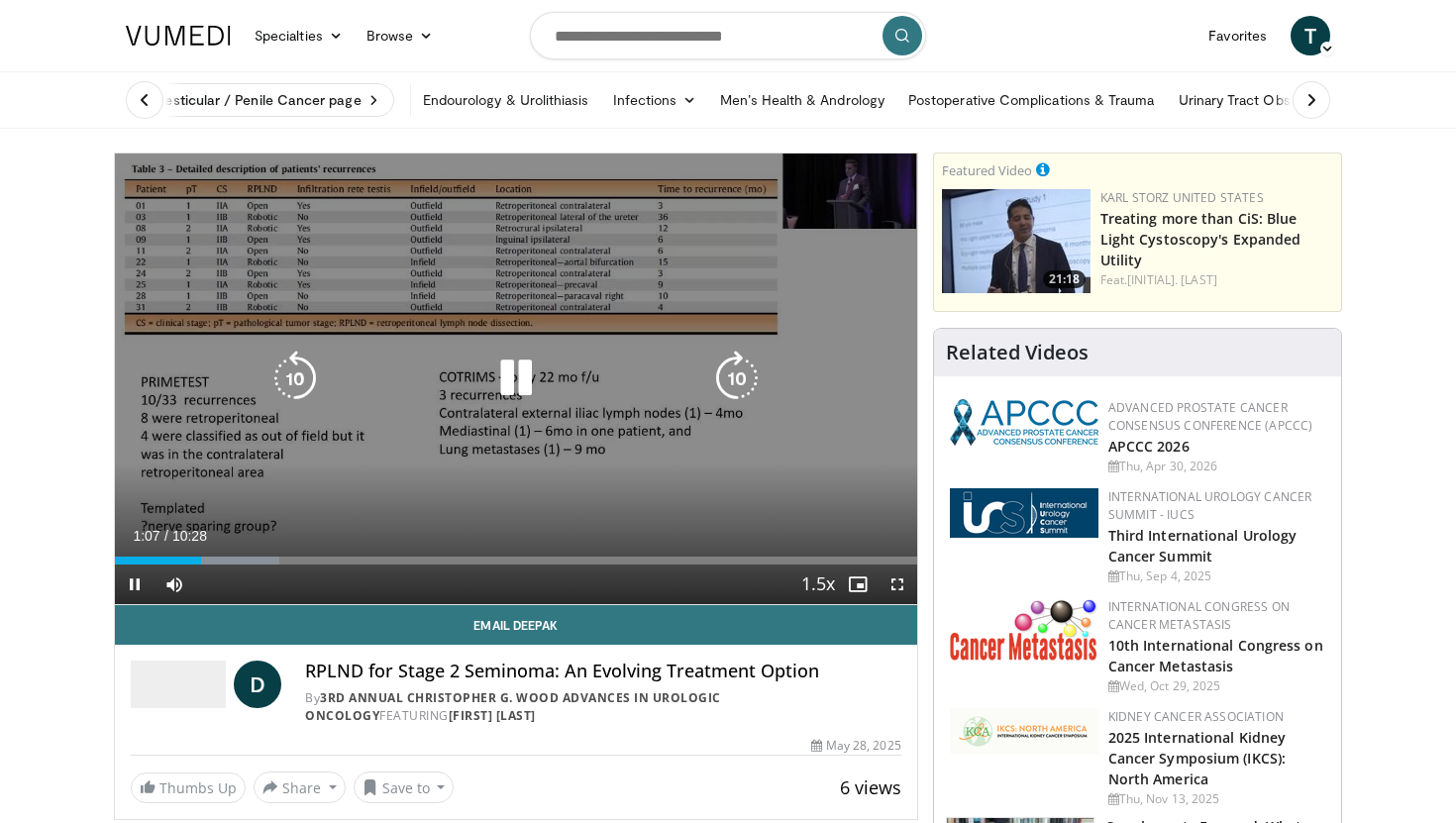 click at bounding box center (295, 378) 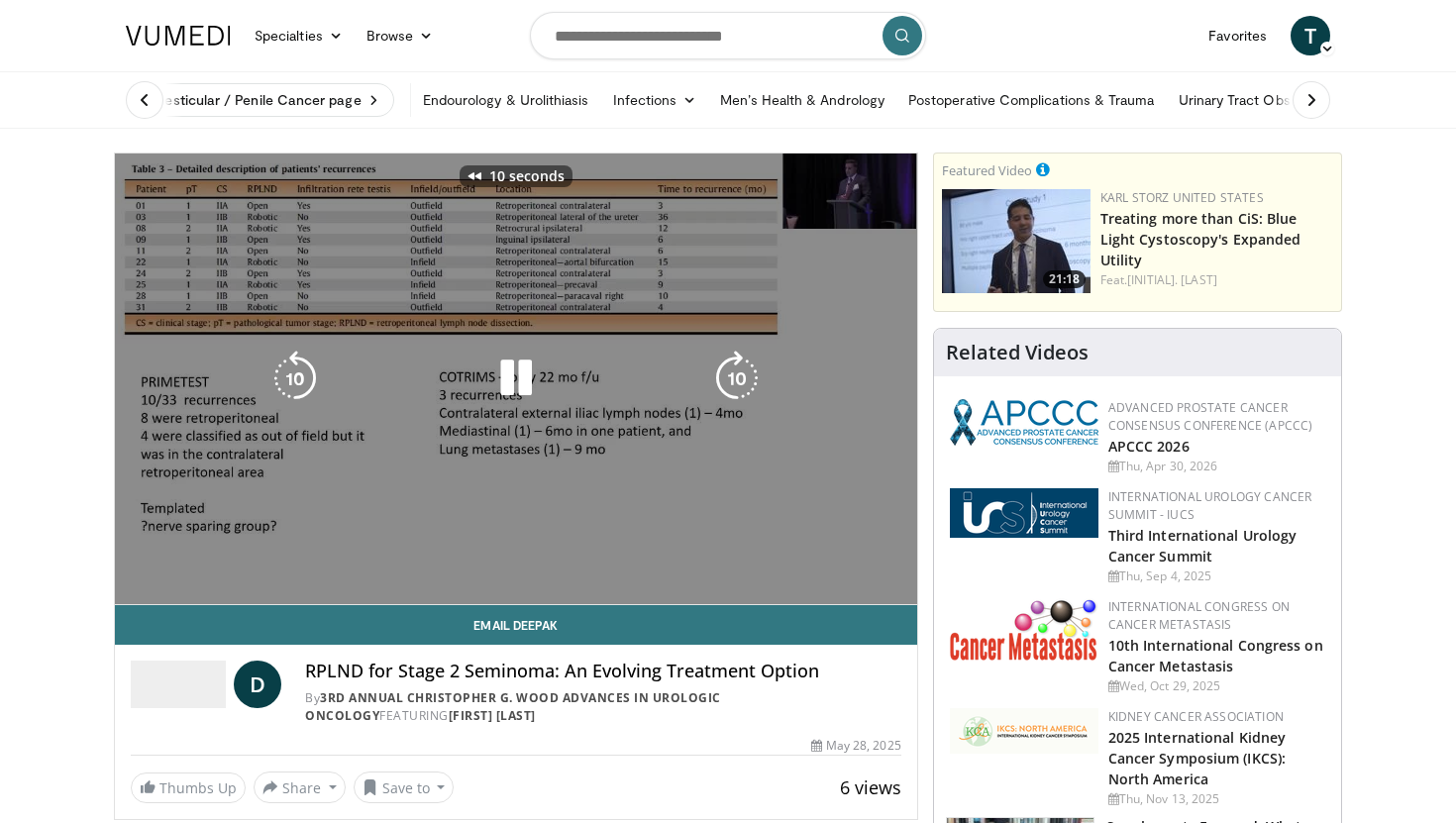 type 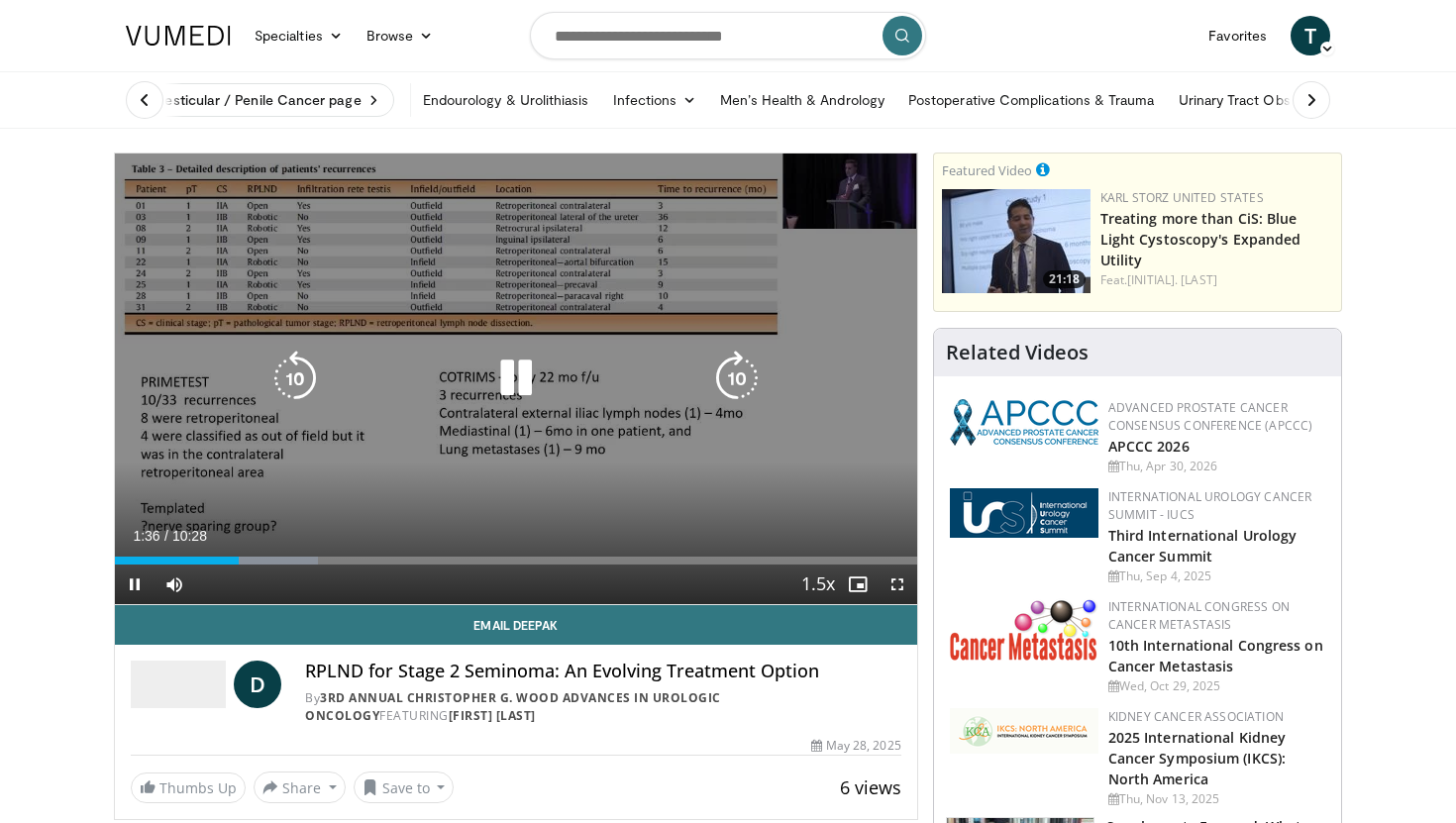 click at bounding box center (295, 378) 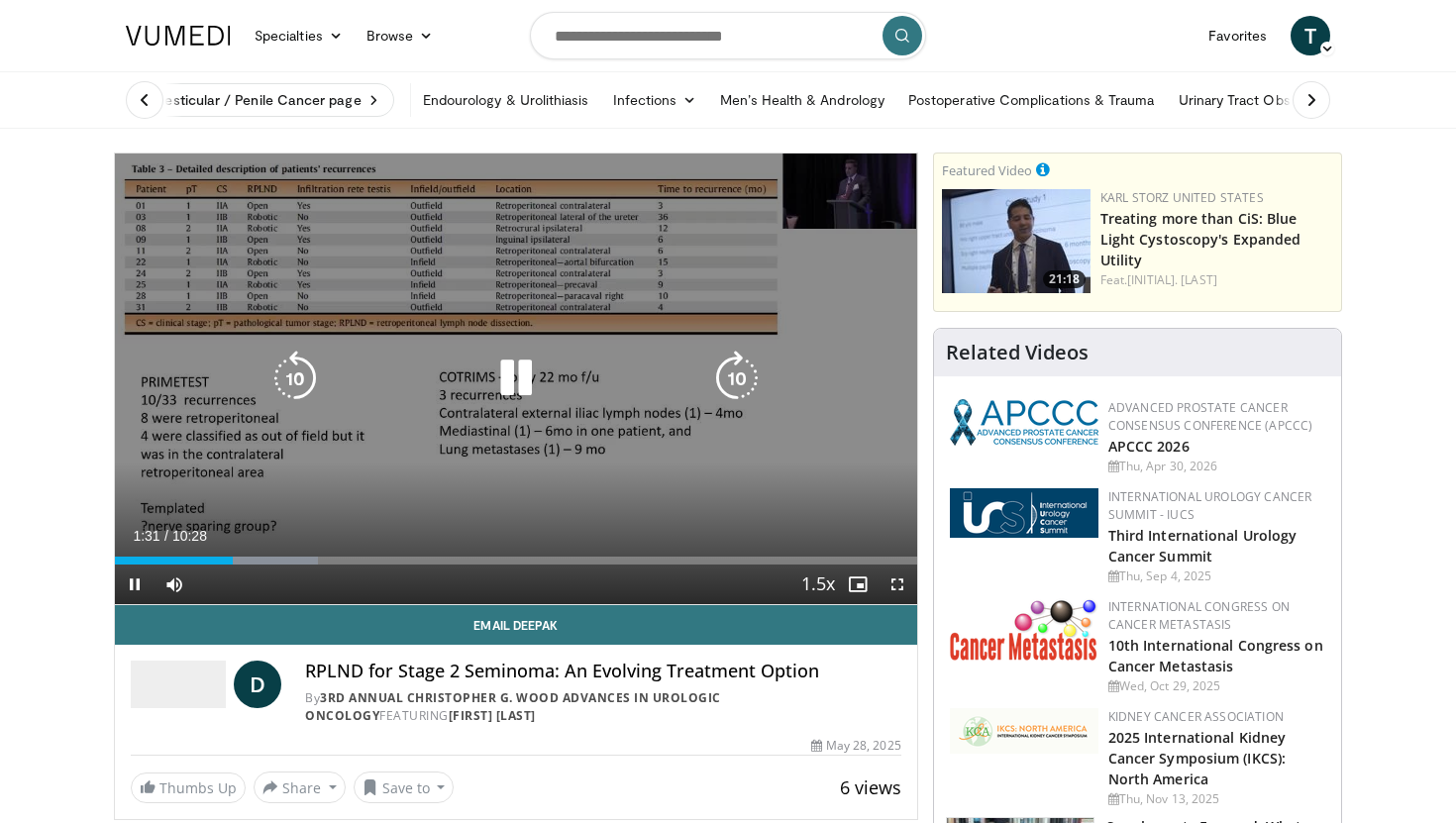 click at bounding box center (295, 378) 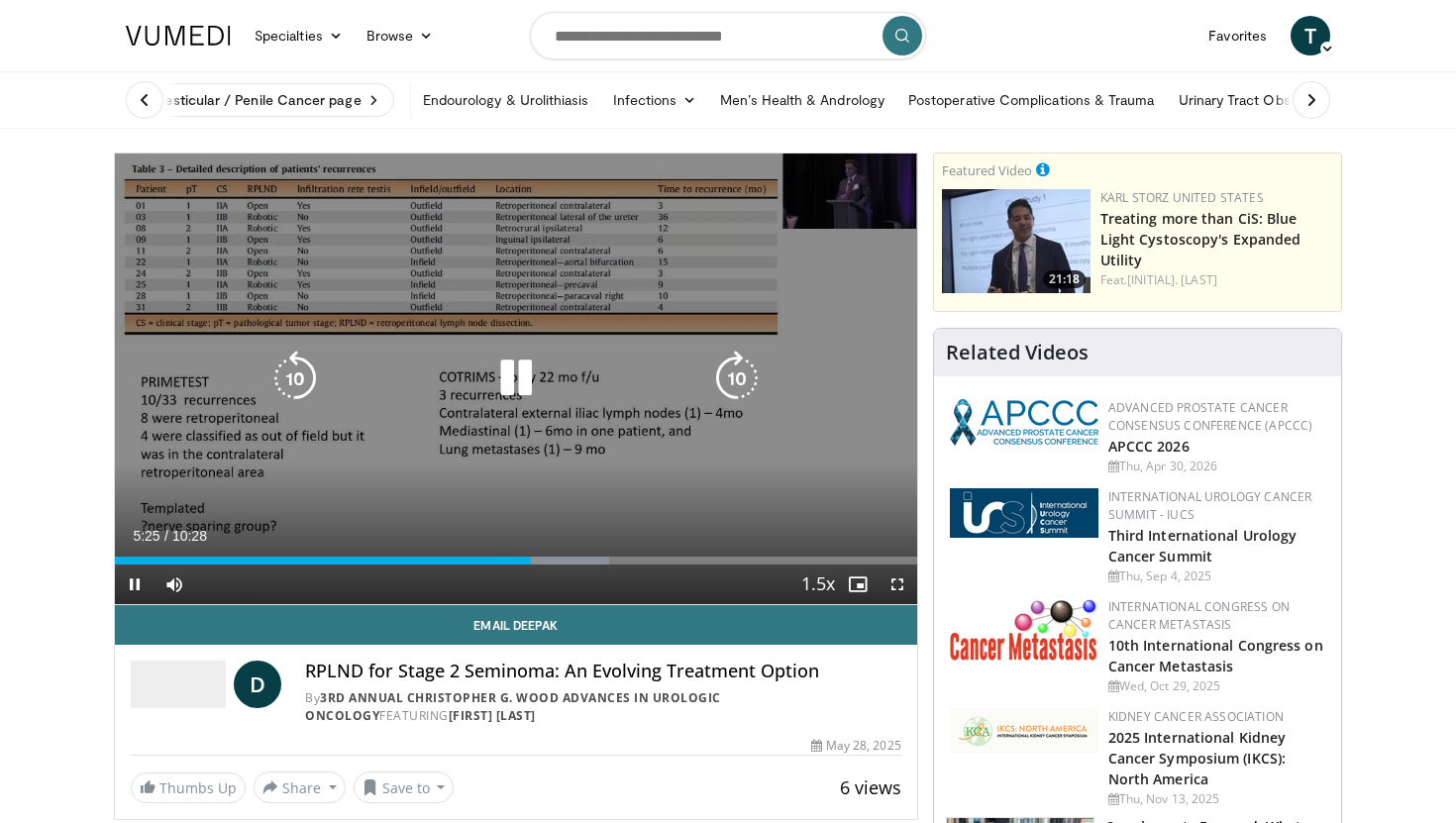click at bounding box center (516, 378) 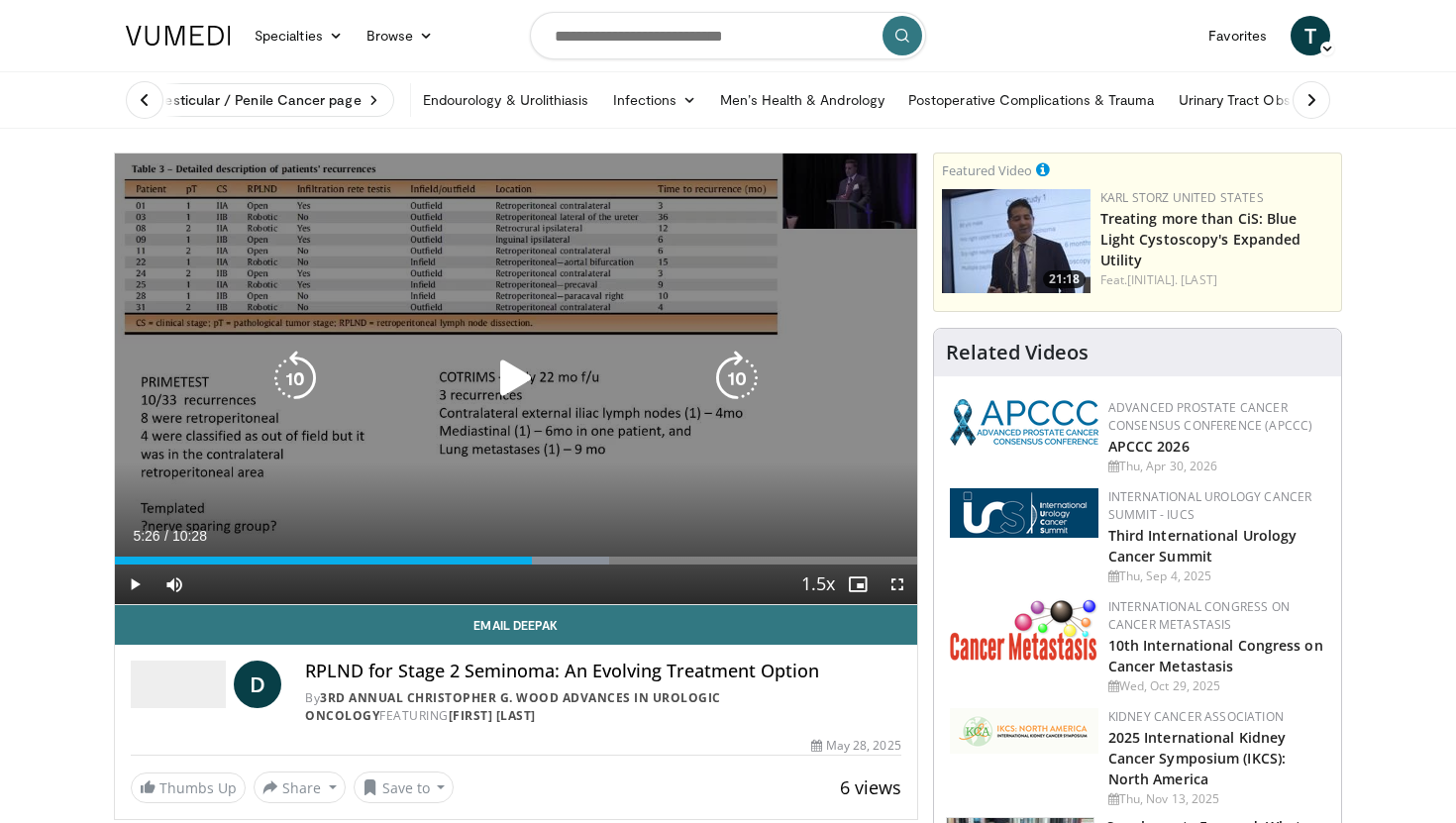 click on "10 seconds
Tap to unmute" at bounding box center [516, 378] 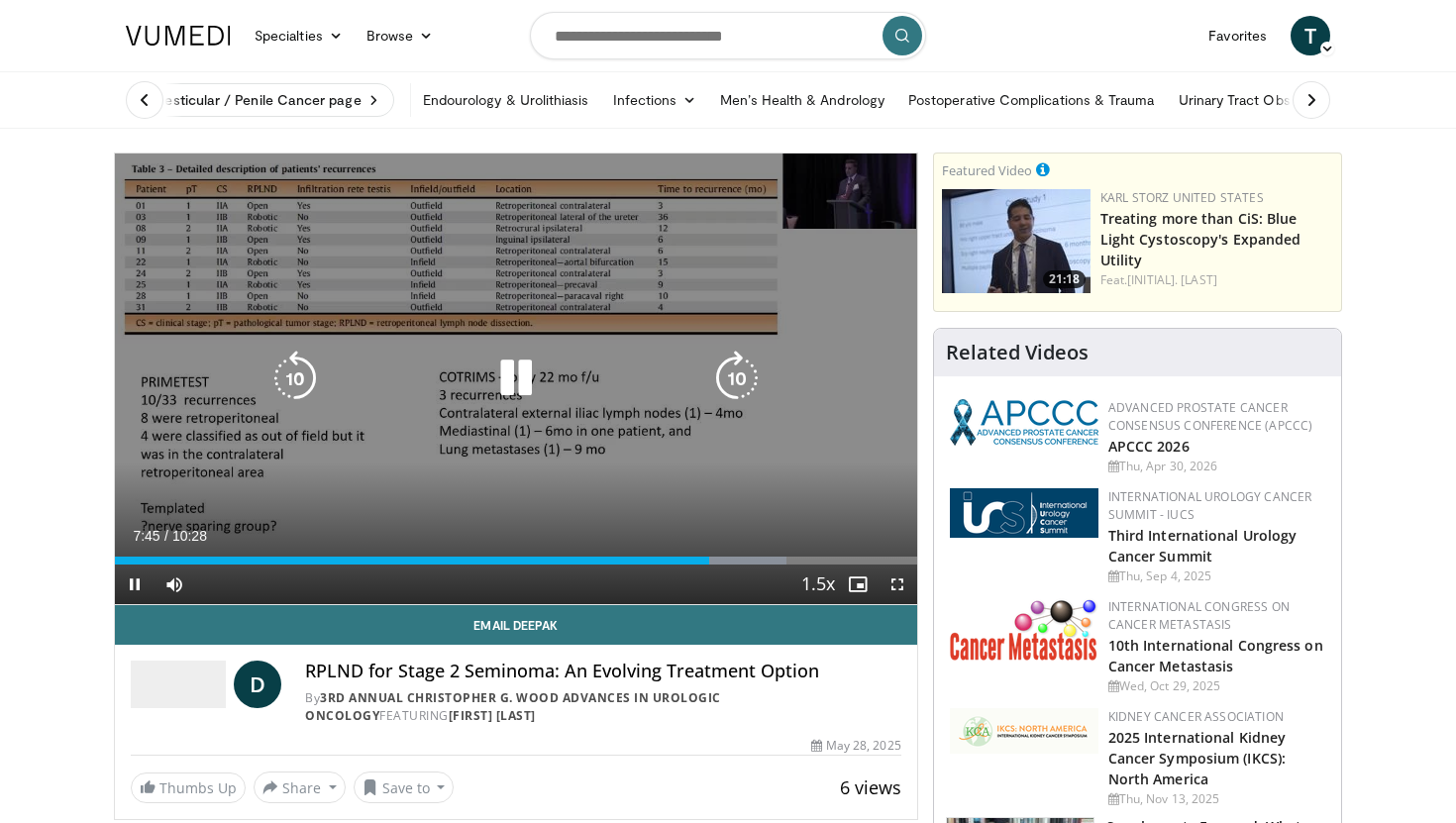 click at bounding box center [295, 378] 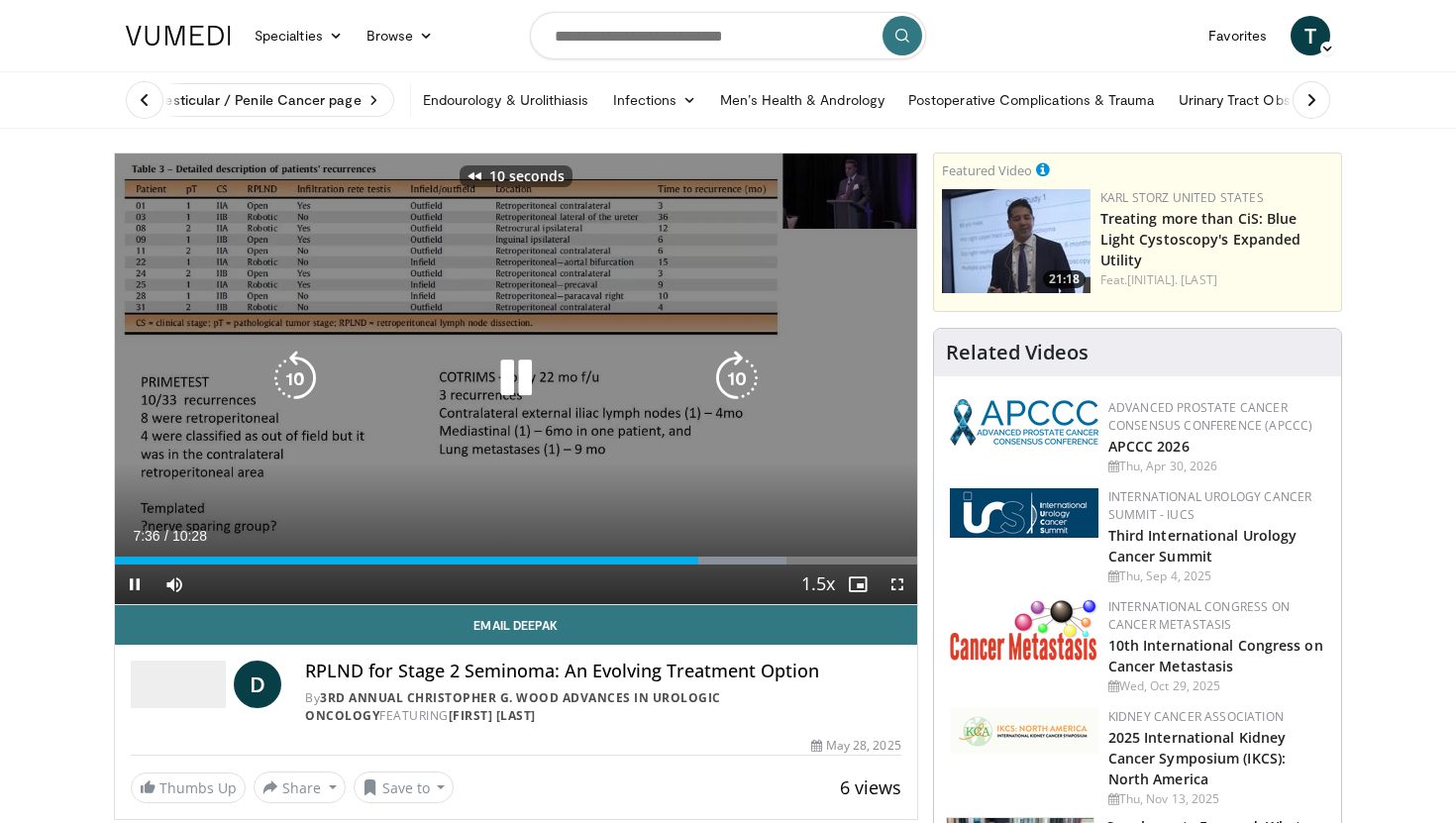 click at bounding box center [516, 378] 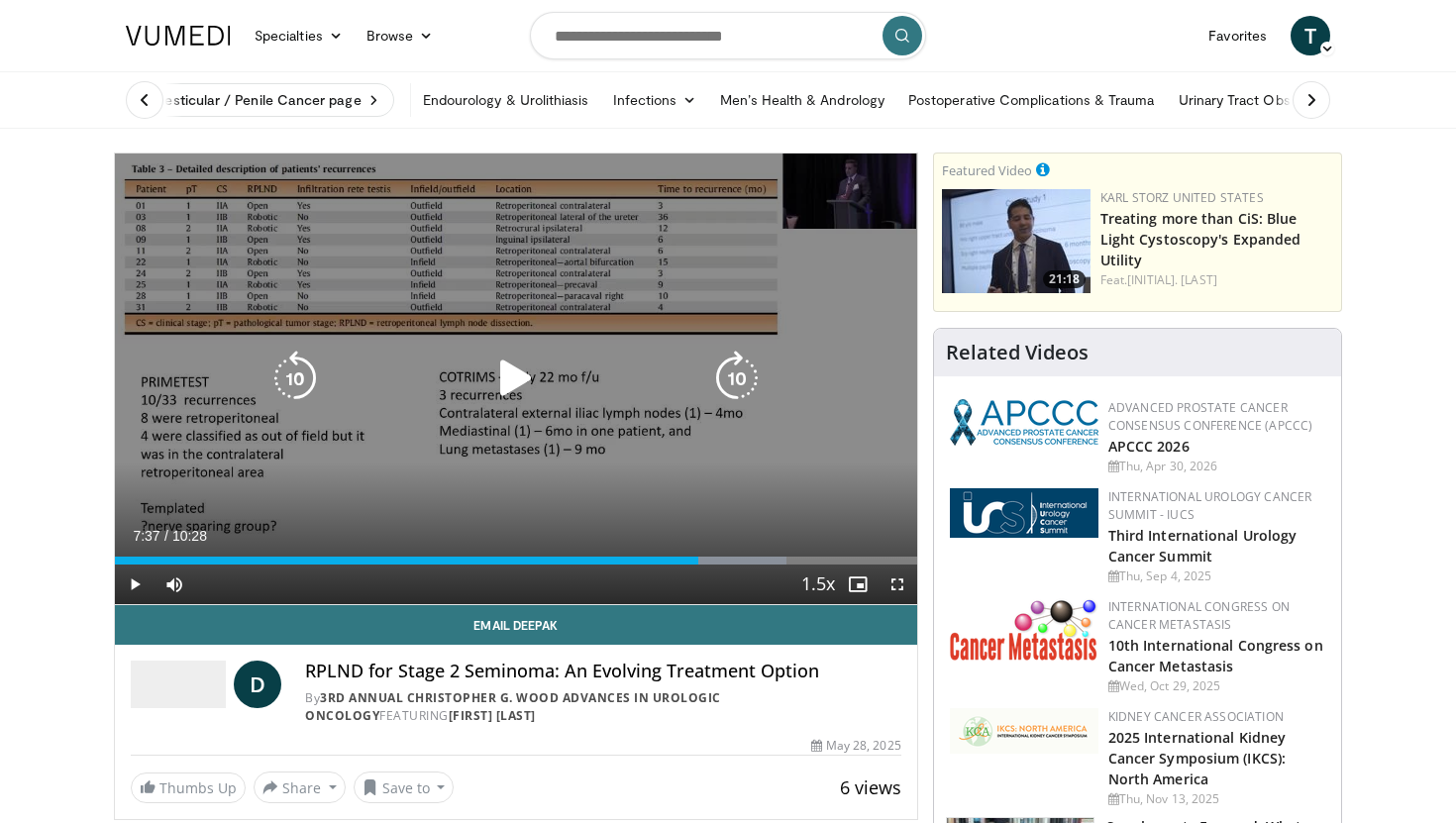 click at bounding box center [516, 378] 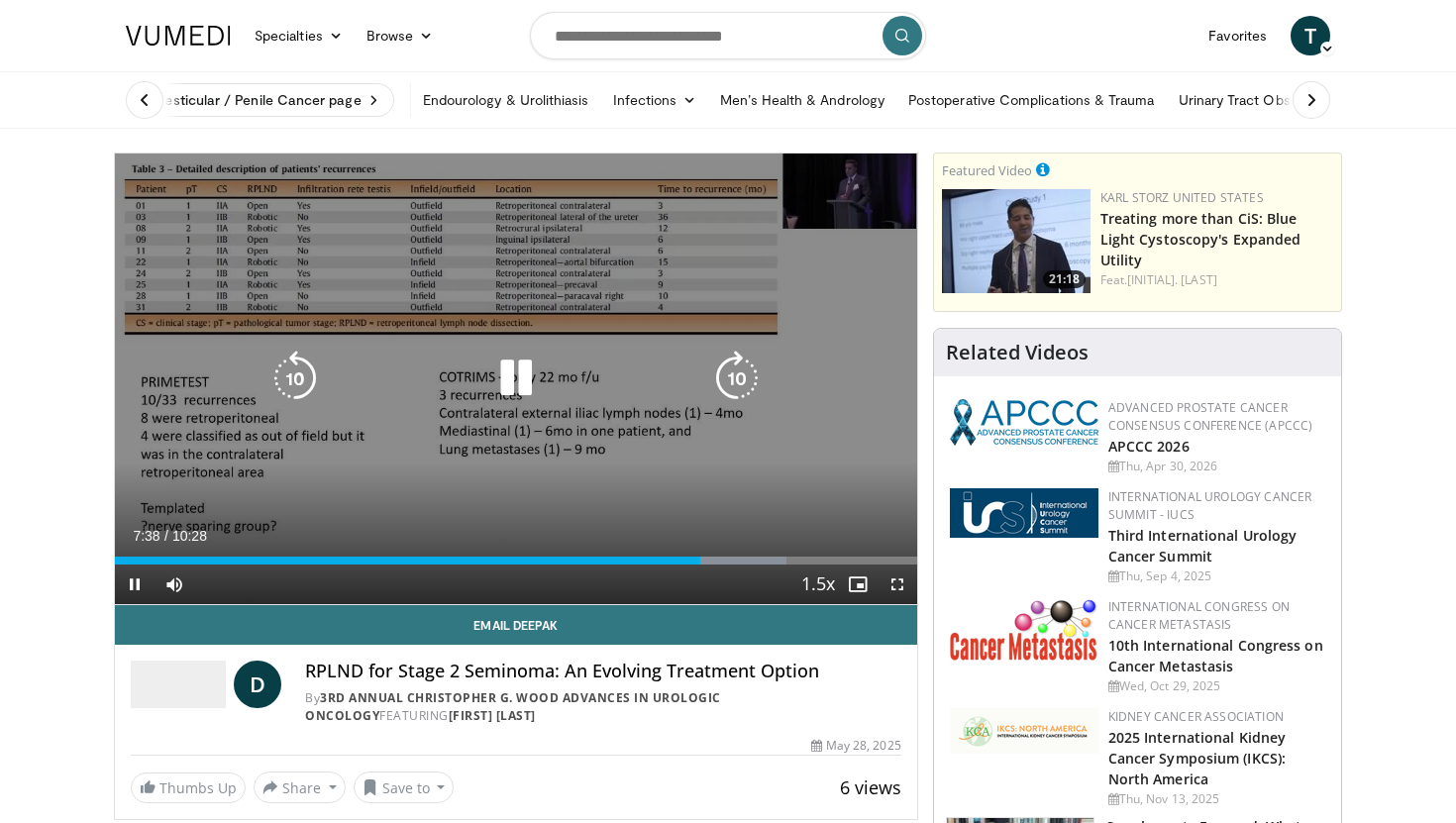 click at bounding box center (516, 378) 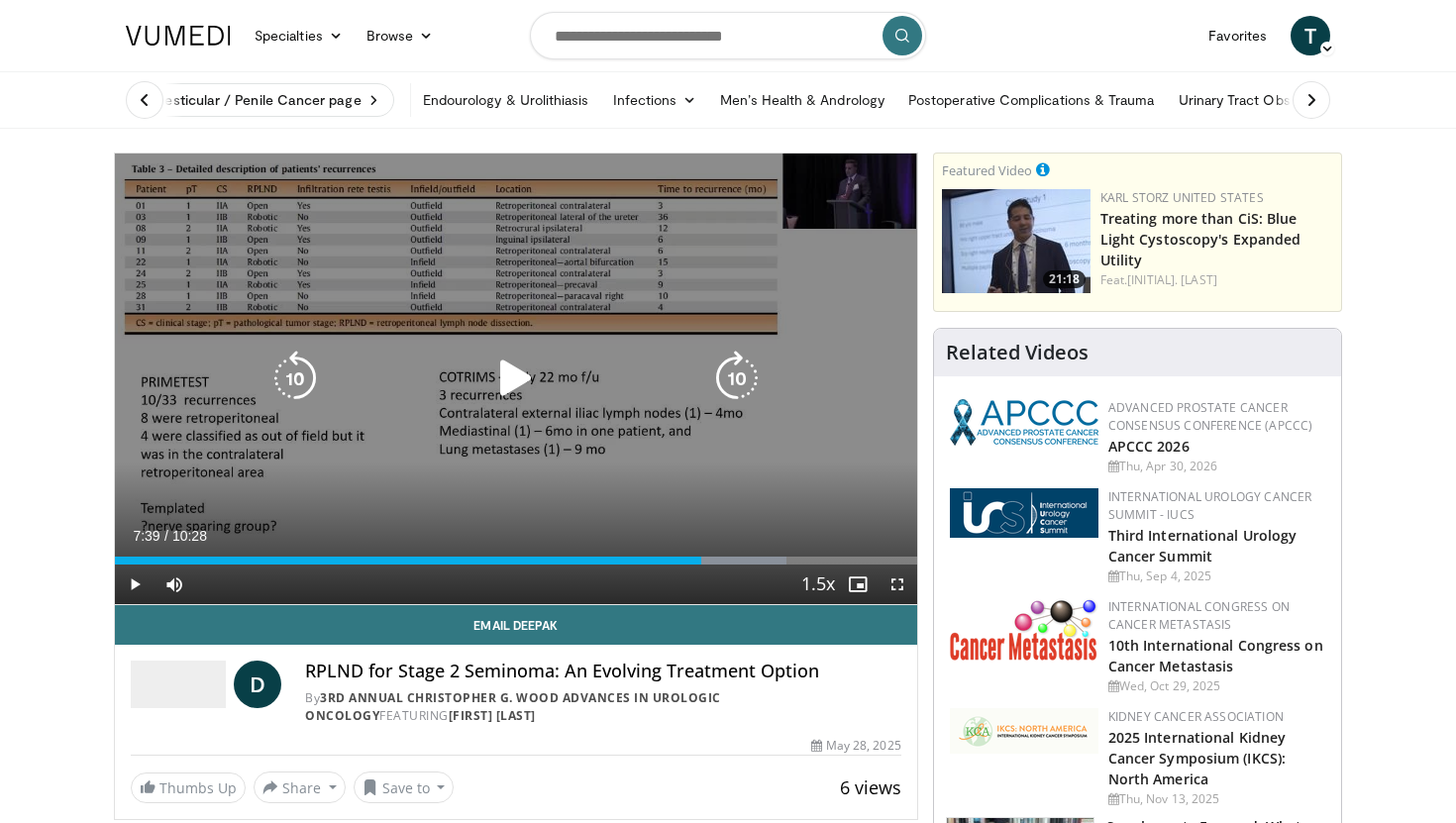click at bounding box center (516, 378) 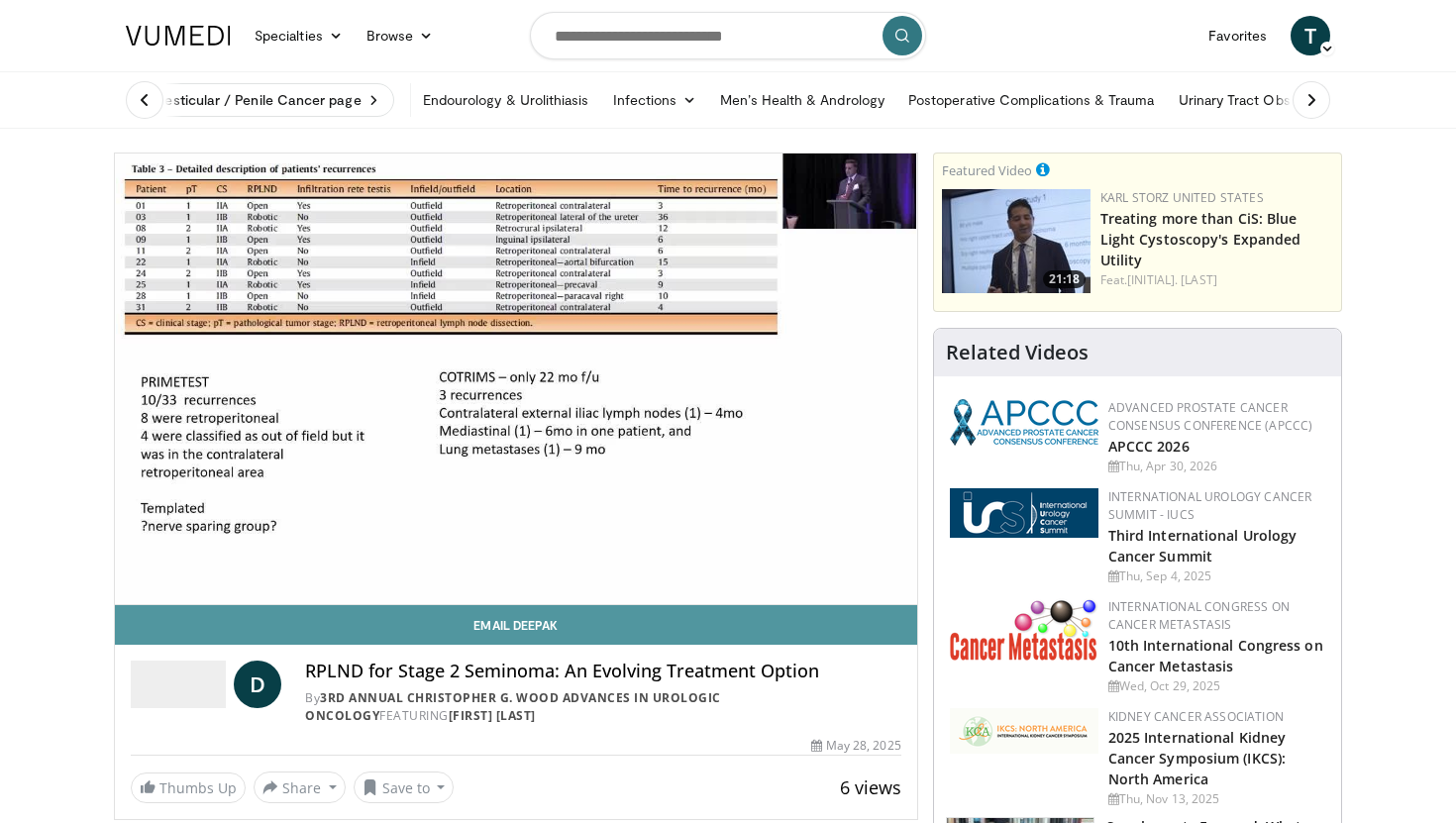 type 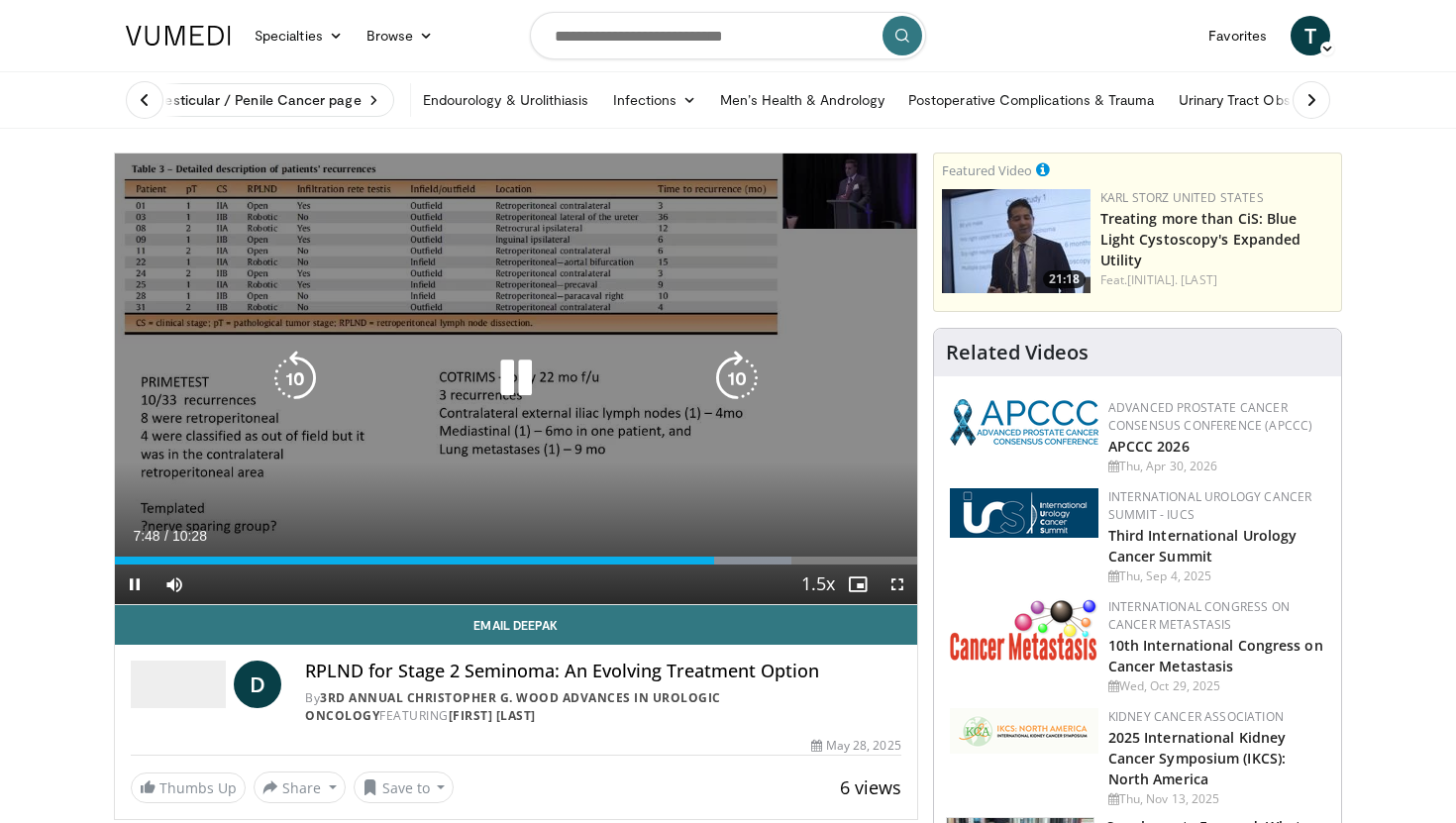 click at bounding box center [295, 378] 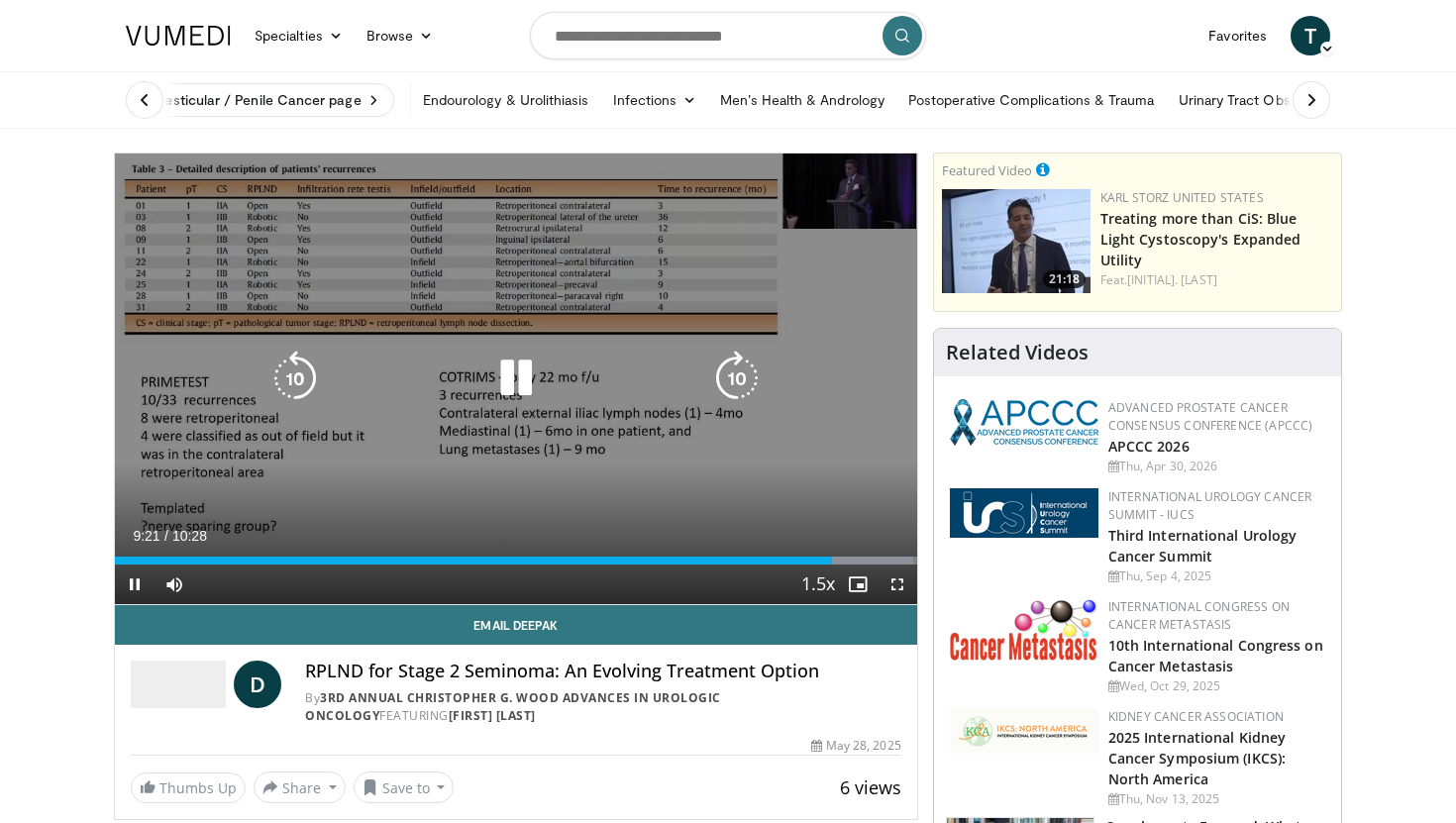 click on "10 seconds
Tap to unmute" at bounding box center (516, 378) 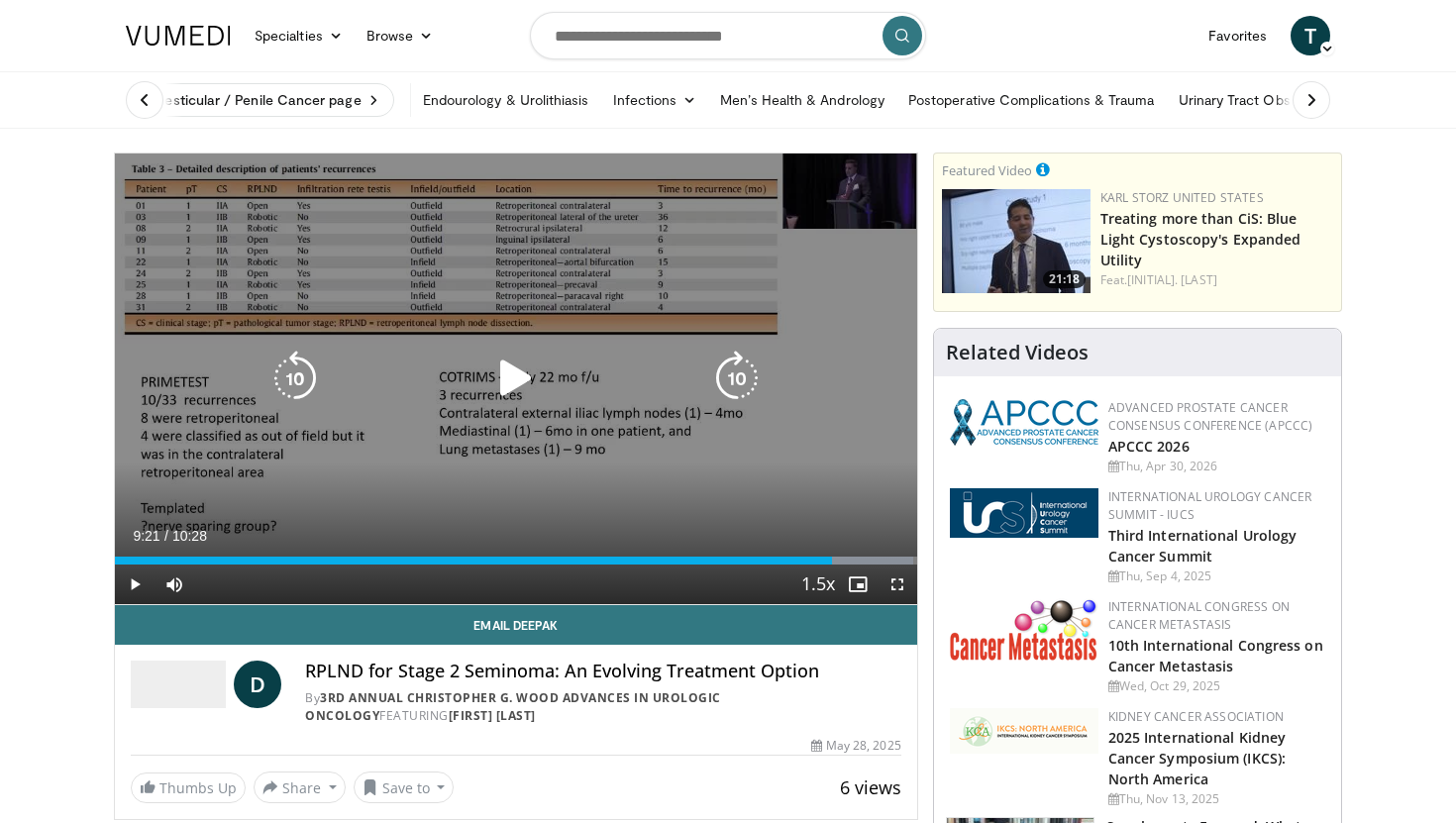 click at bounding box center [516, 378] 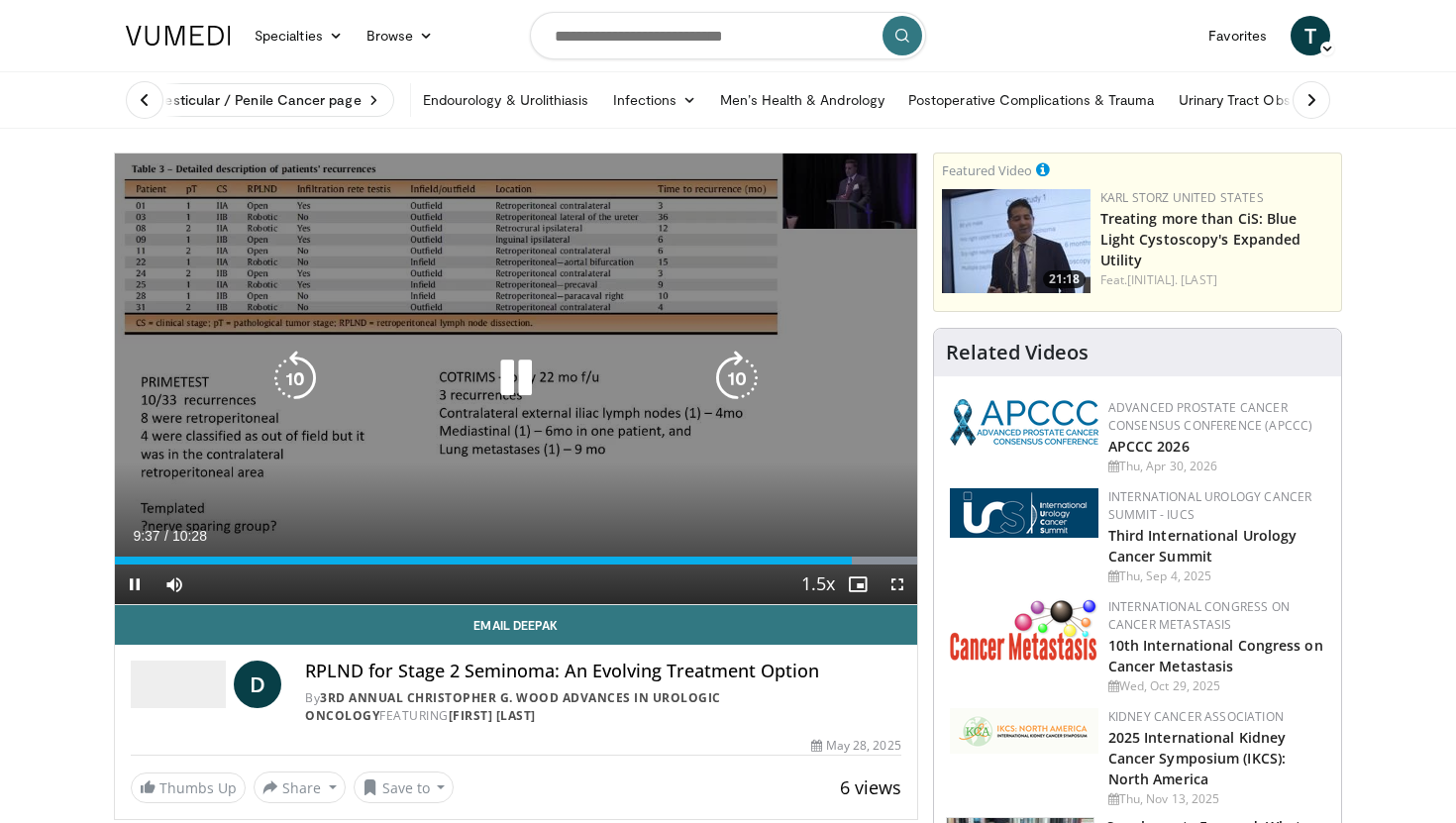 click at bounding box center (737, 378) 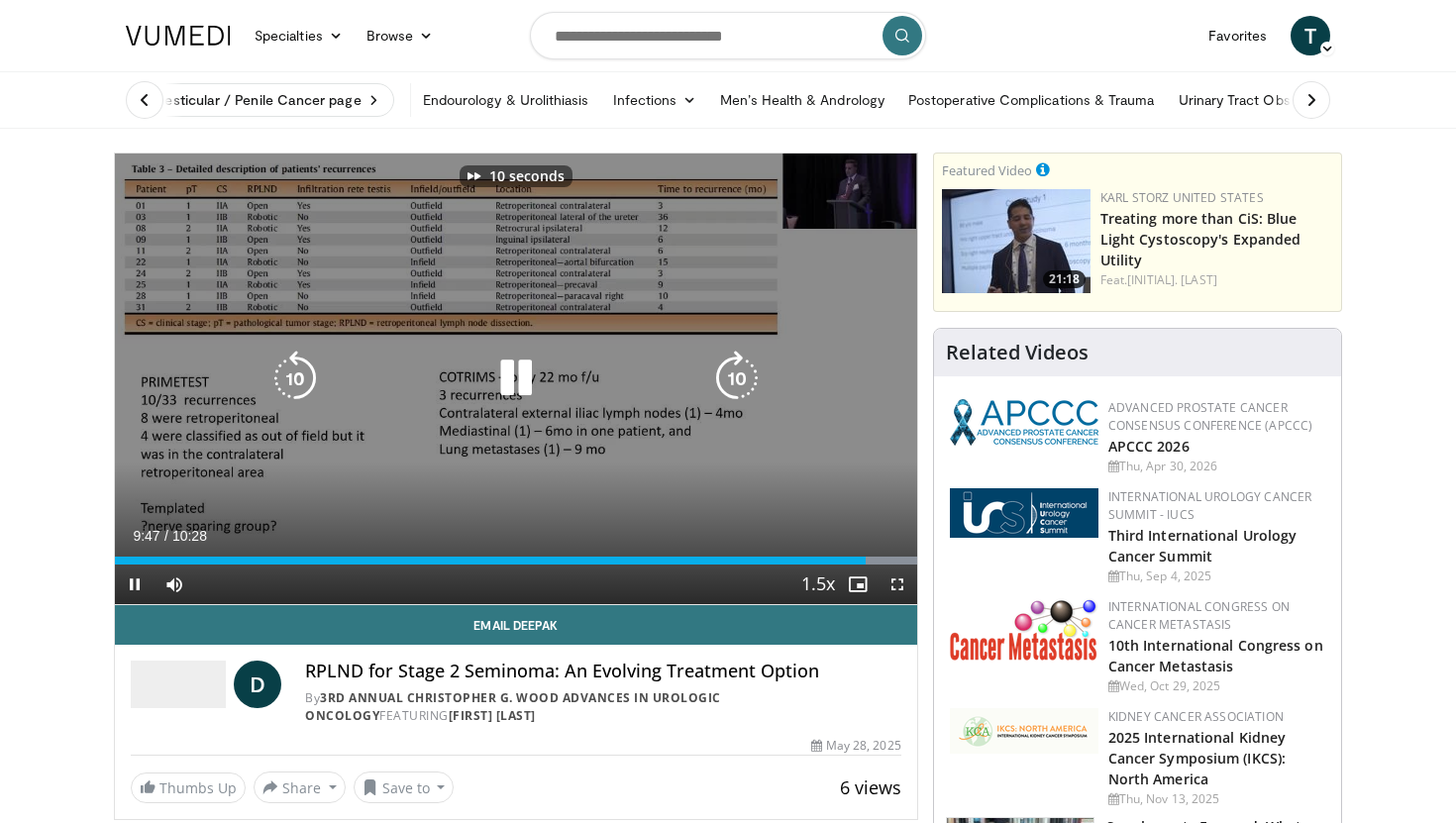 click at bounding box center (737, 378) 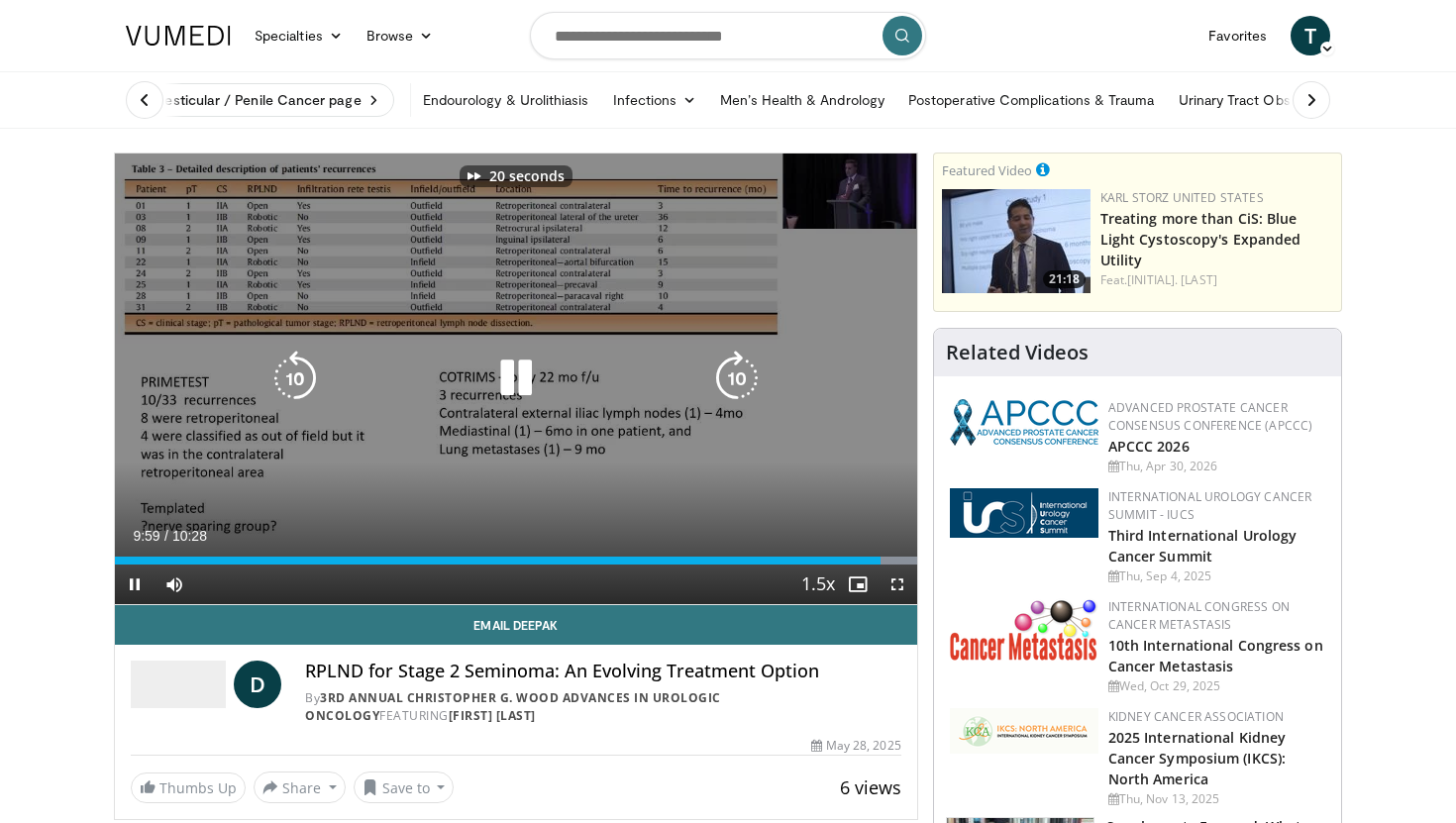 click at bounding box center [737, 378] 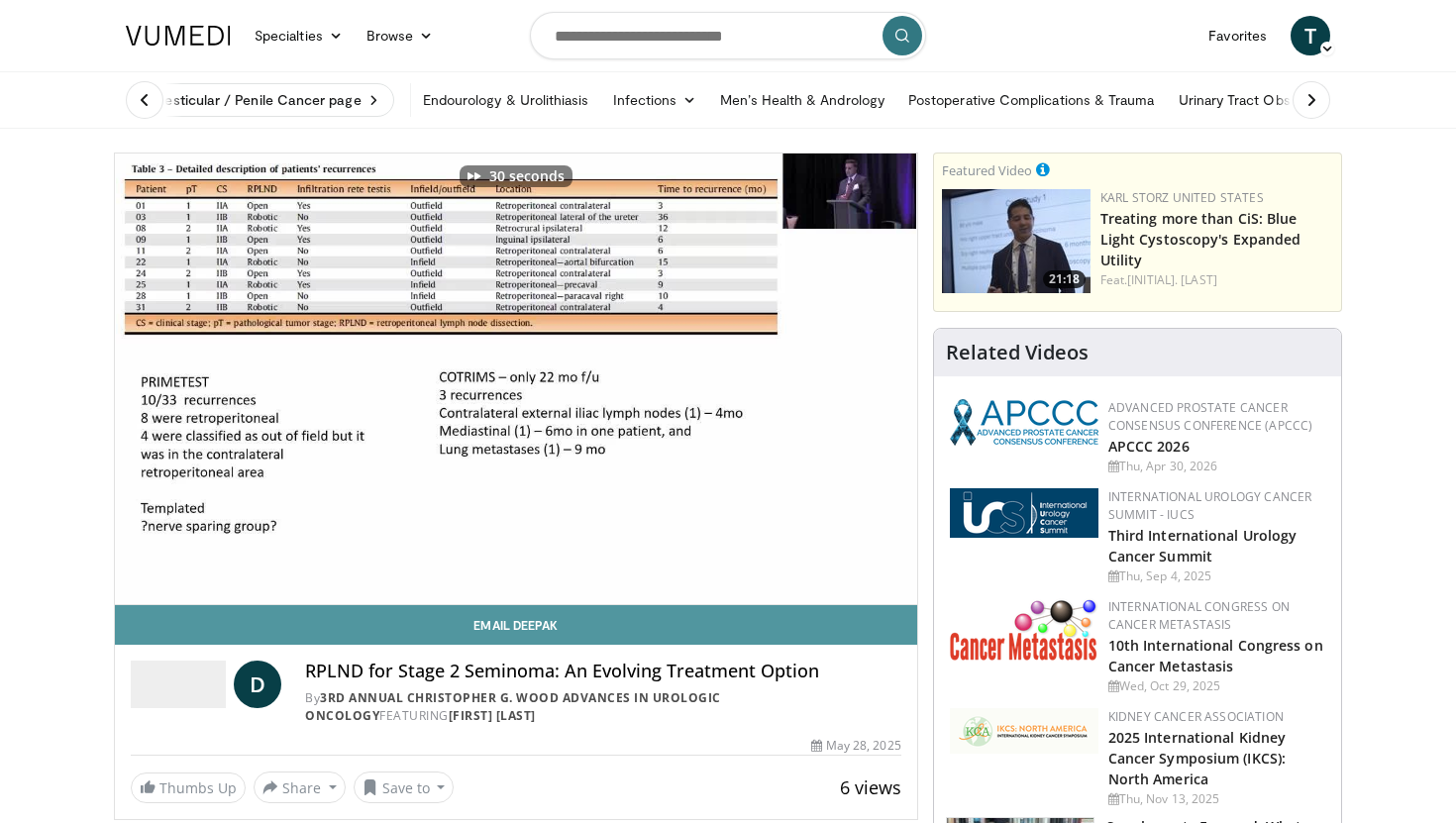 type 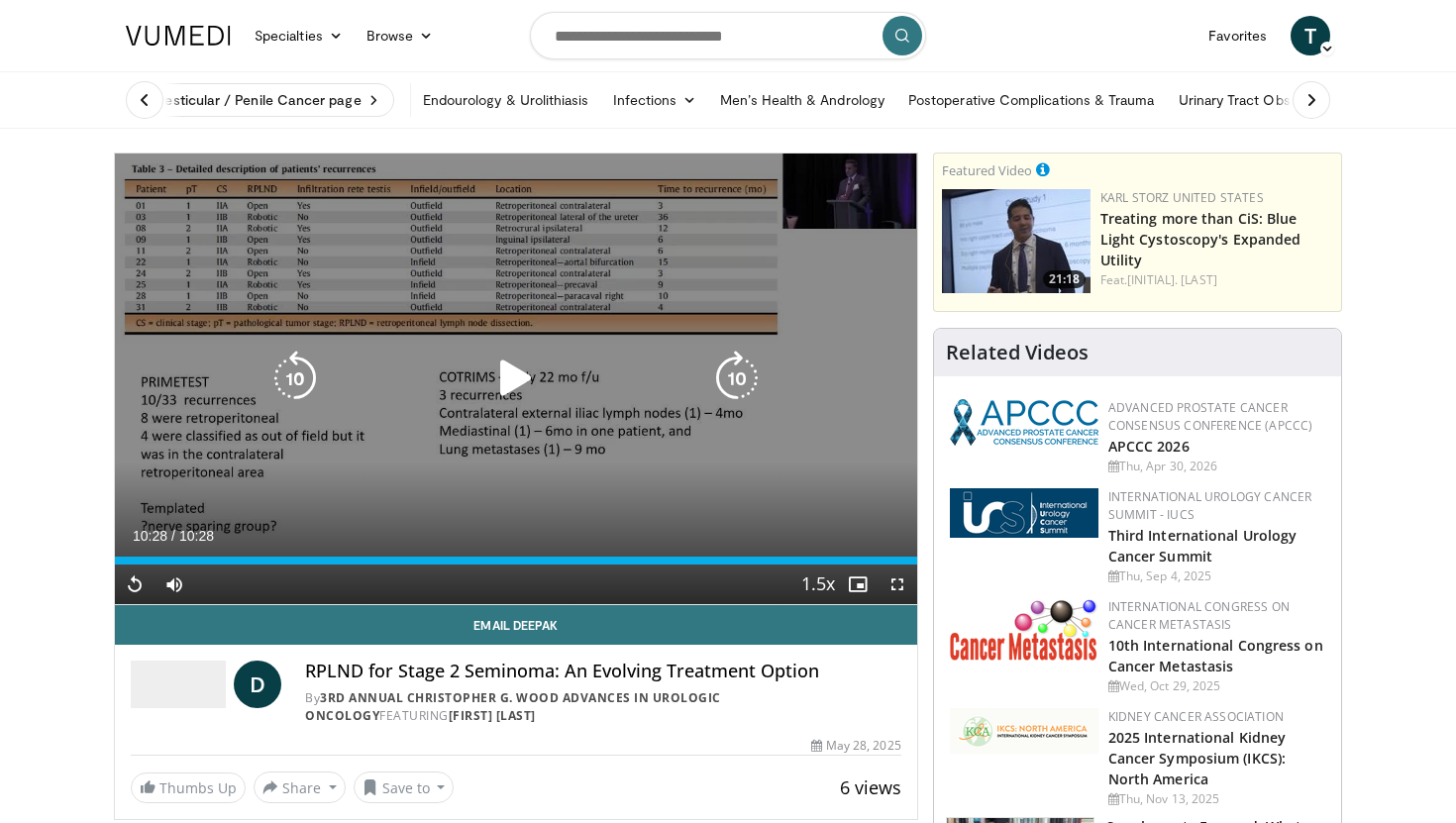 click at bounding box center [516, 378] 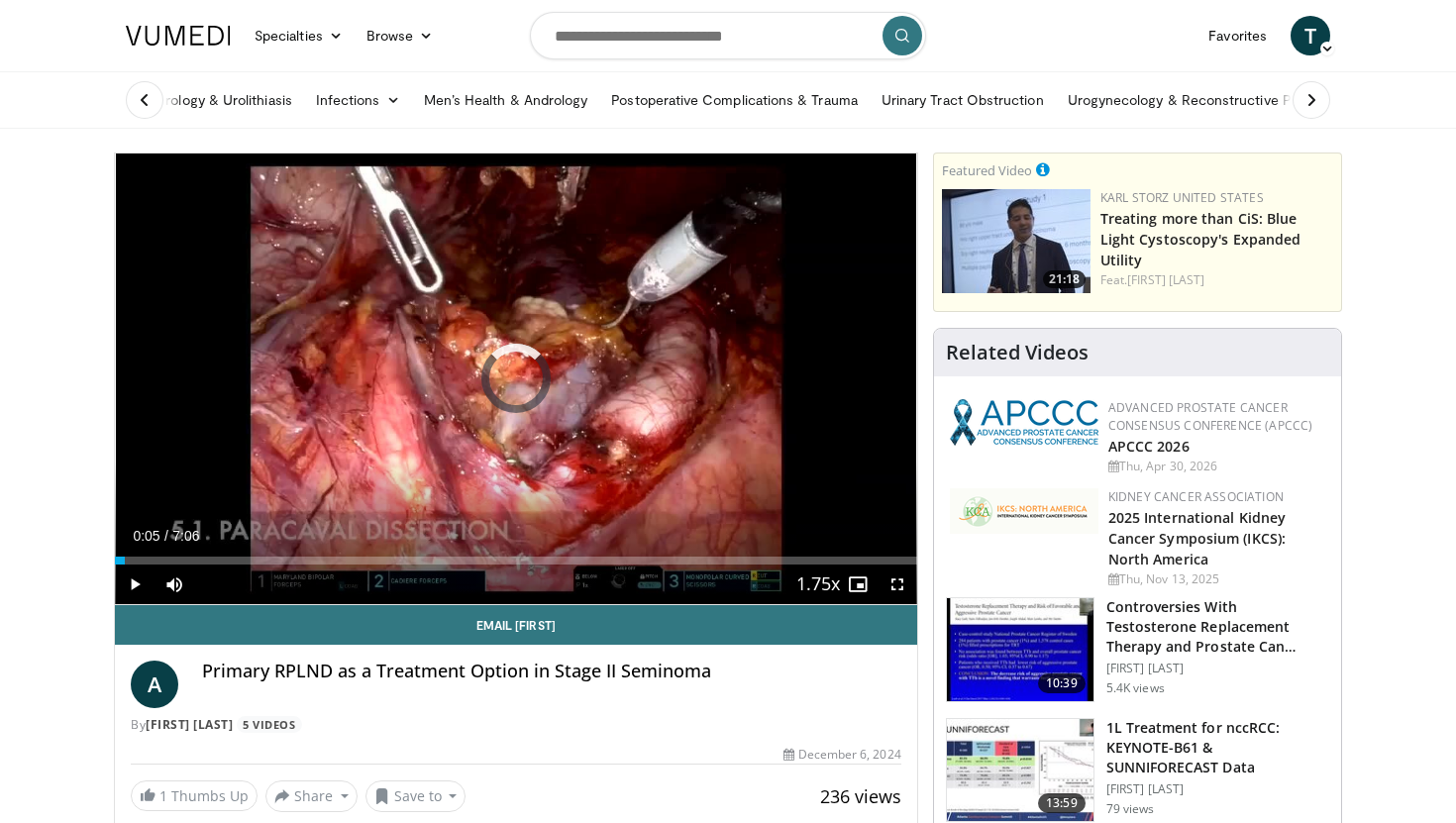 scroll, scrollTop: 0, scrollLeft: 0, axis: both 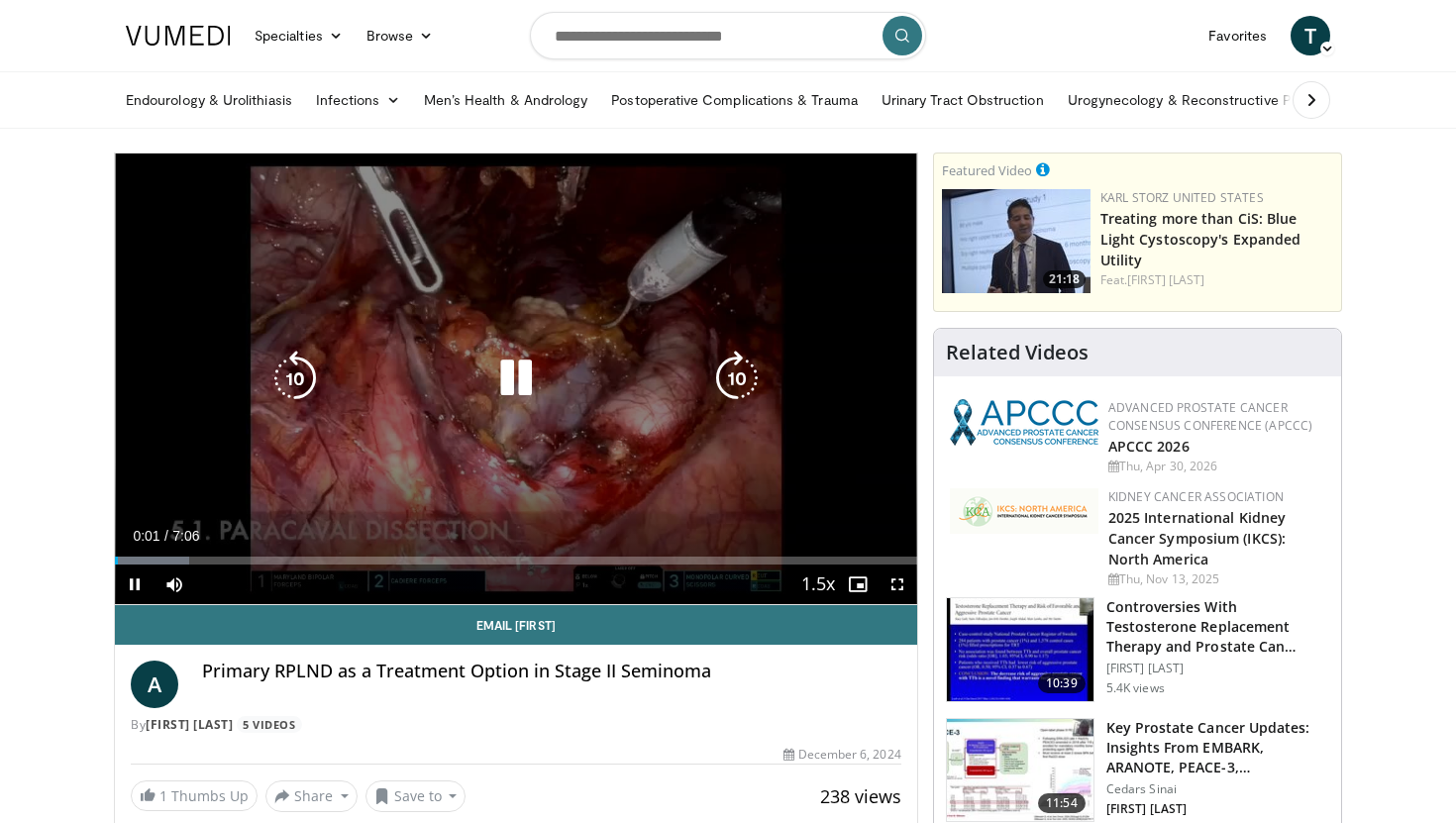 click at bounding box center (737, 378) 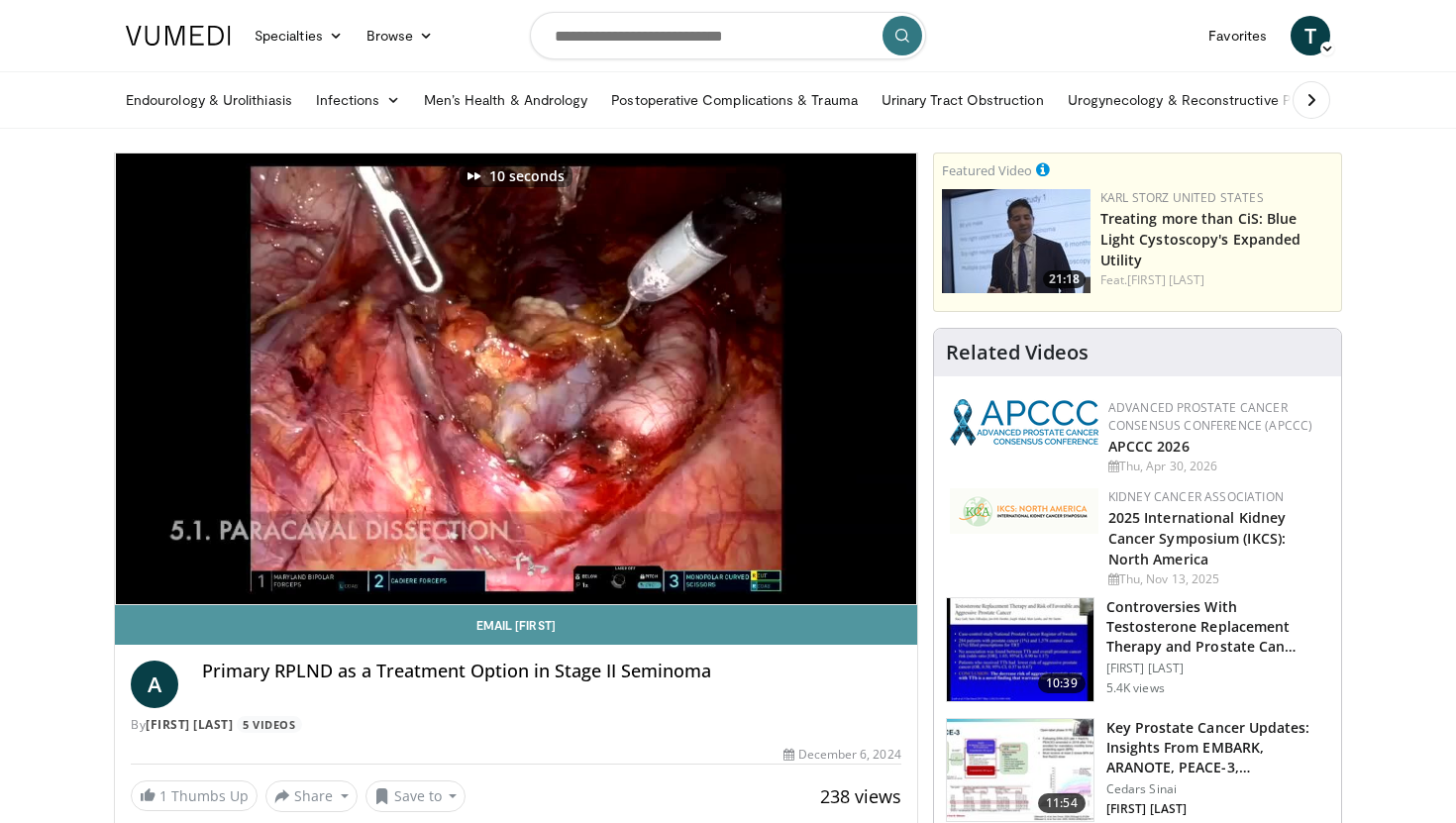 type 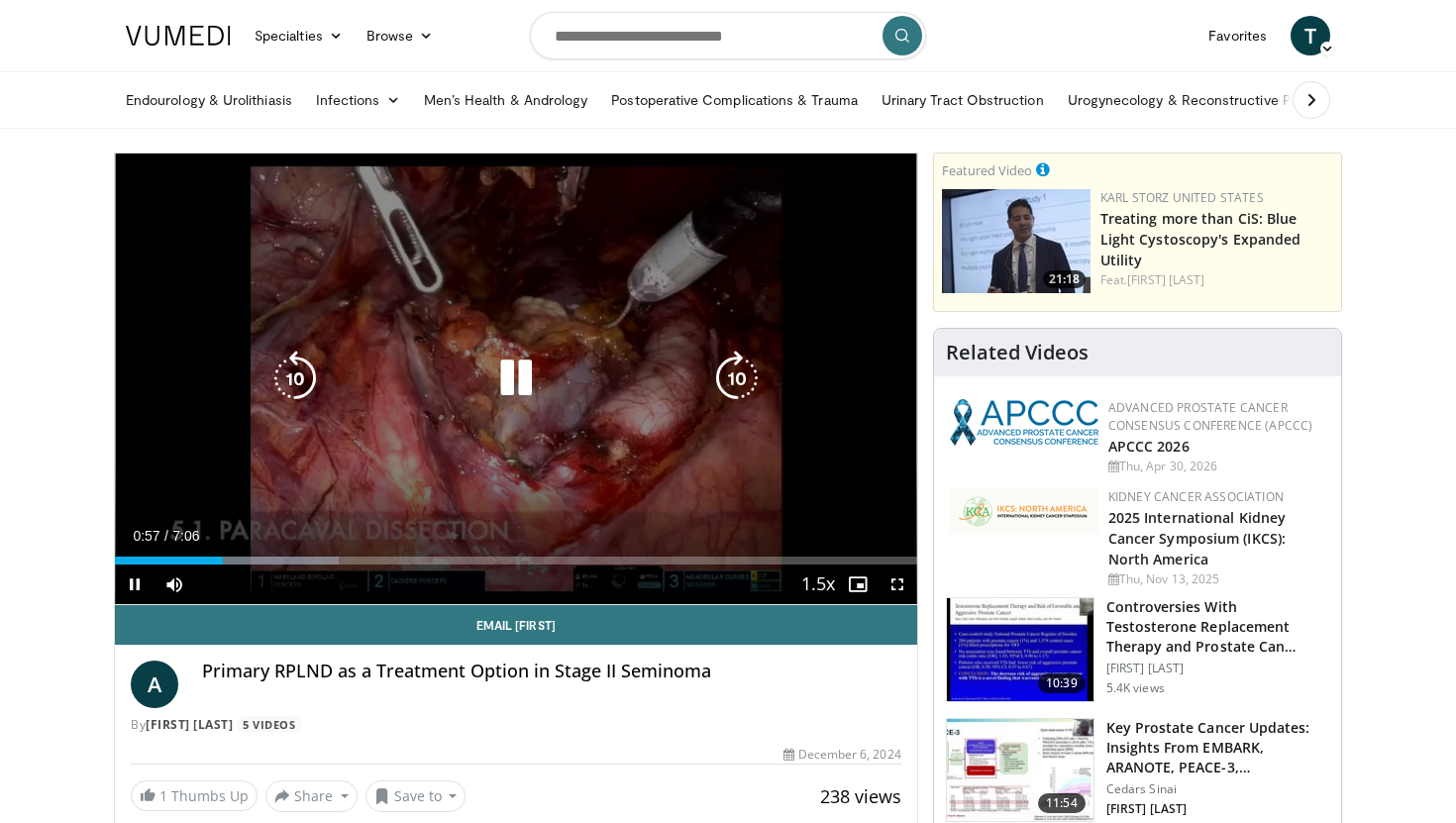 click at bounding box center [737, 378] 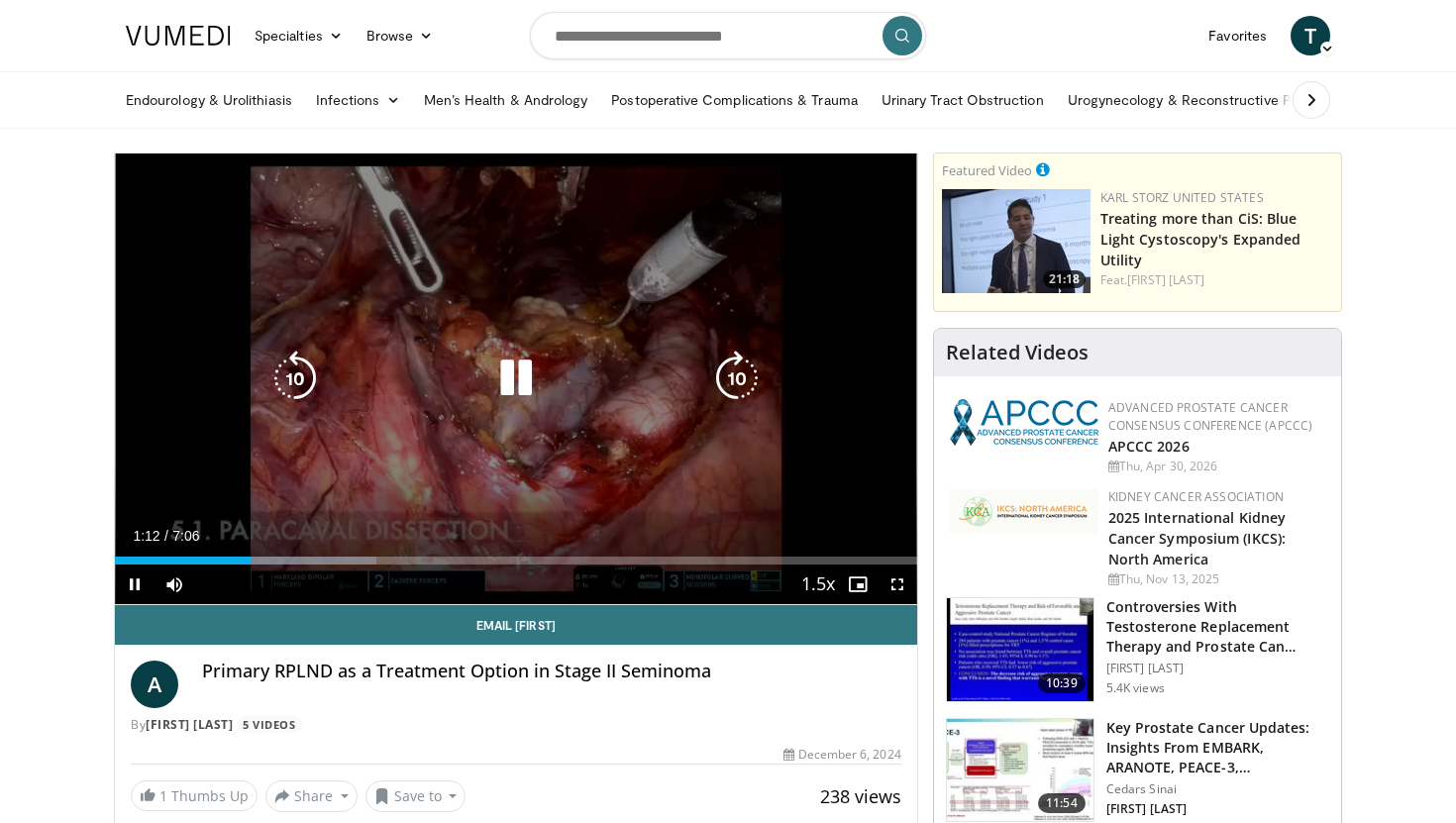 click at bounding box center (737, 378) 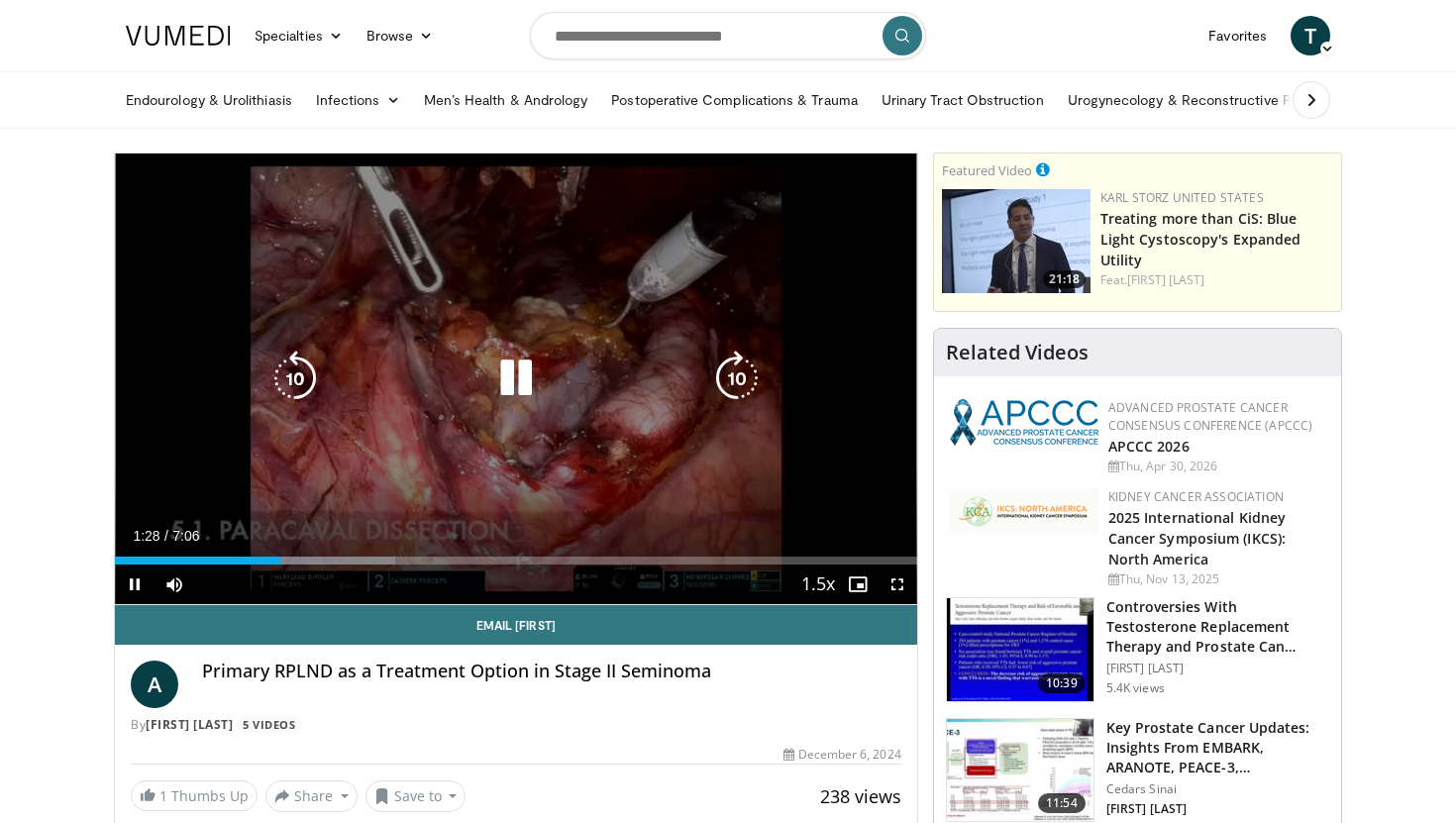 click at bounding box center (516, 378) 